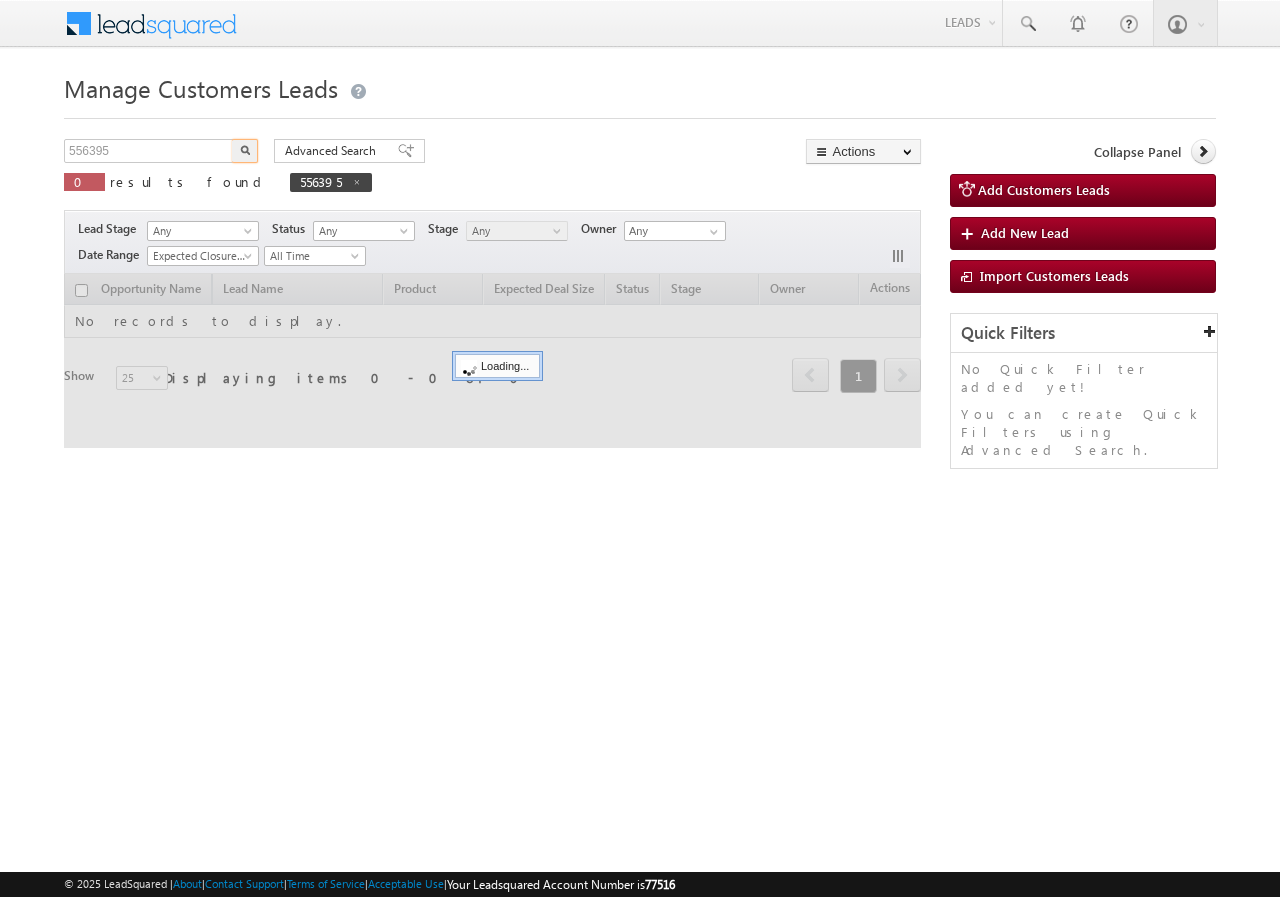 click on "556395" at bounding box center (149, 151) 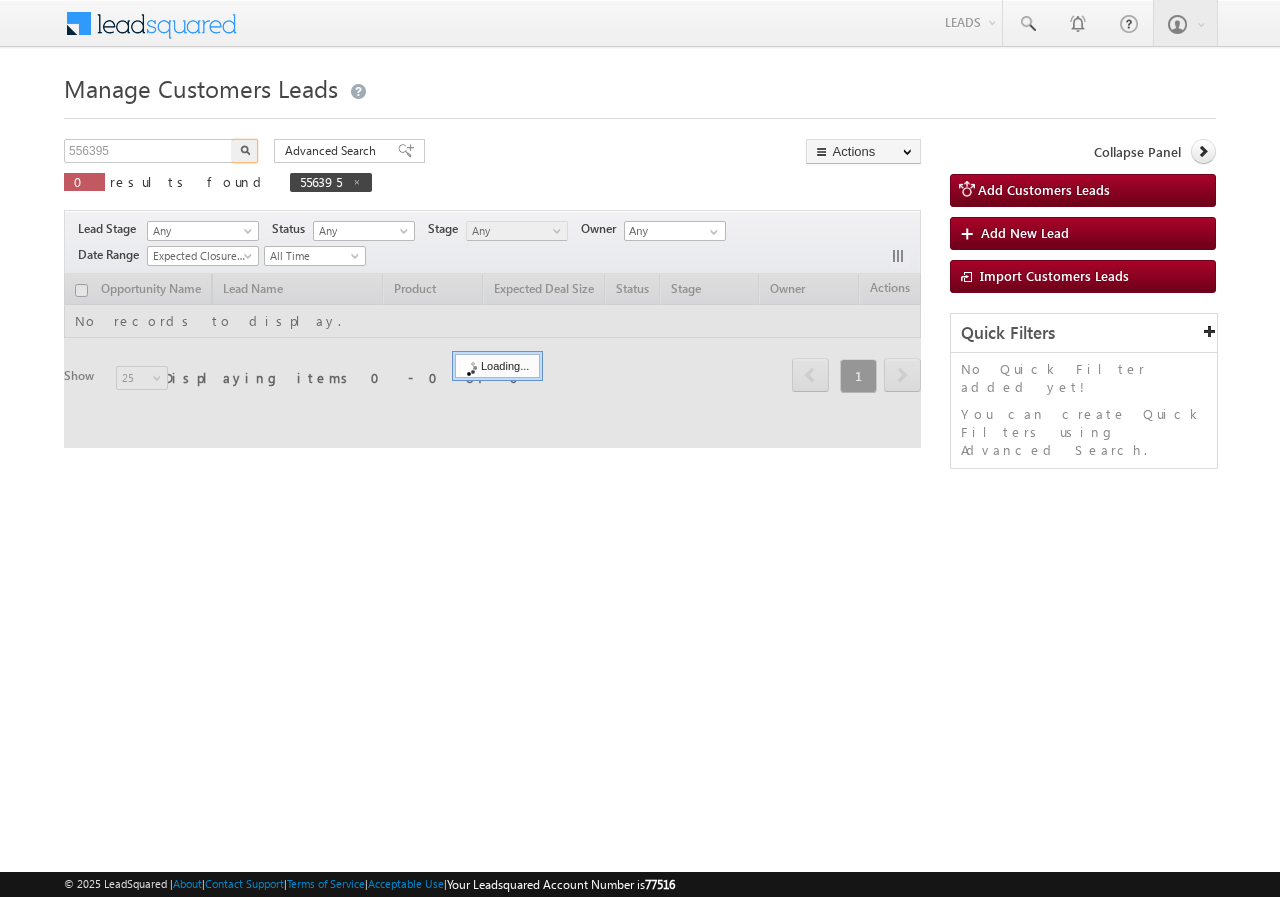 scroll, scrollTop: 0, scrollLeft: 0, axis: both 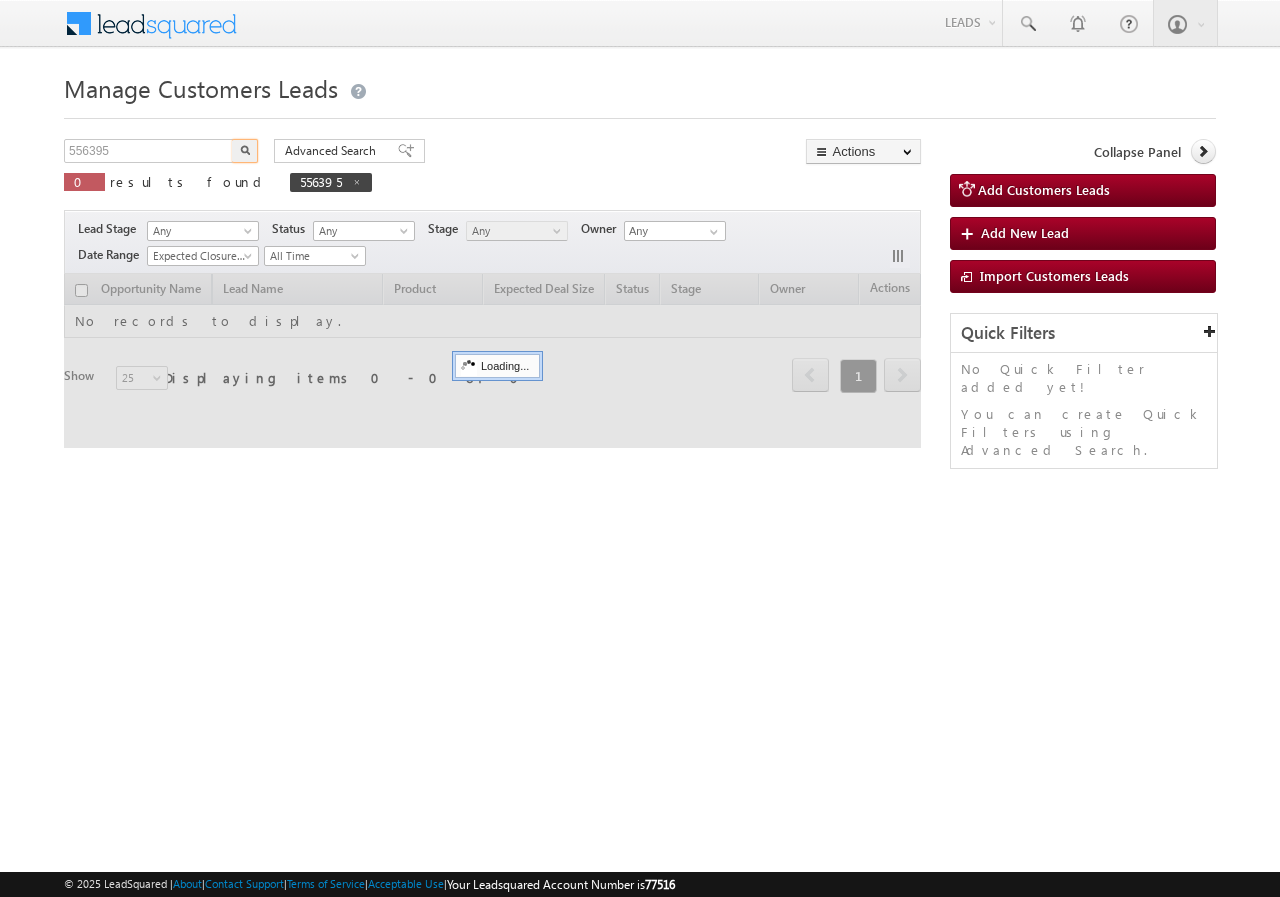 click on "556395" at bounding box center [149, 151] 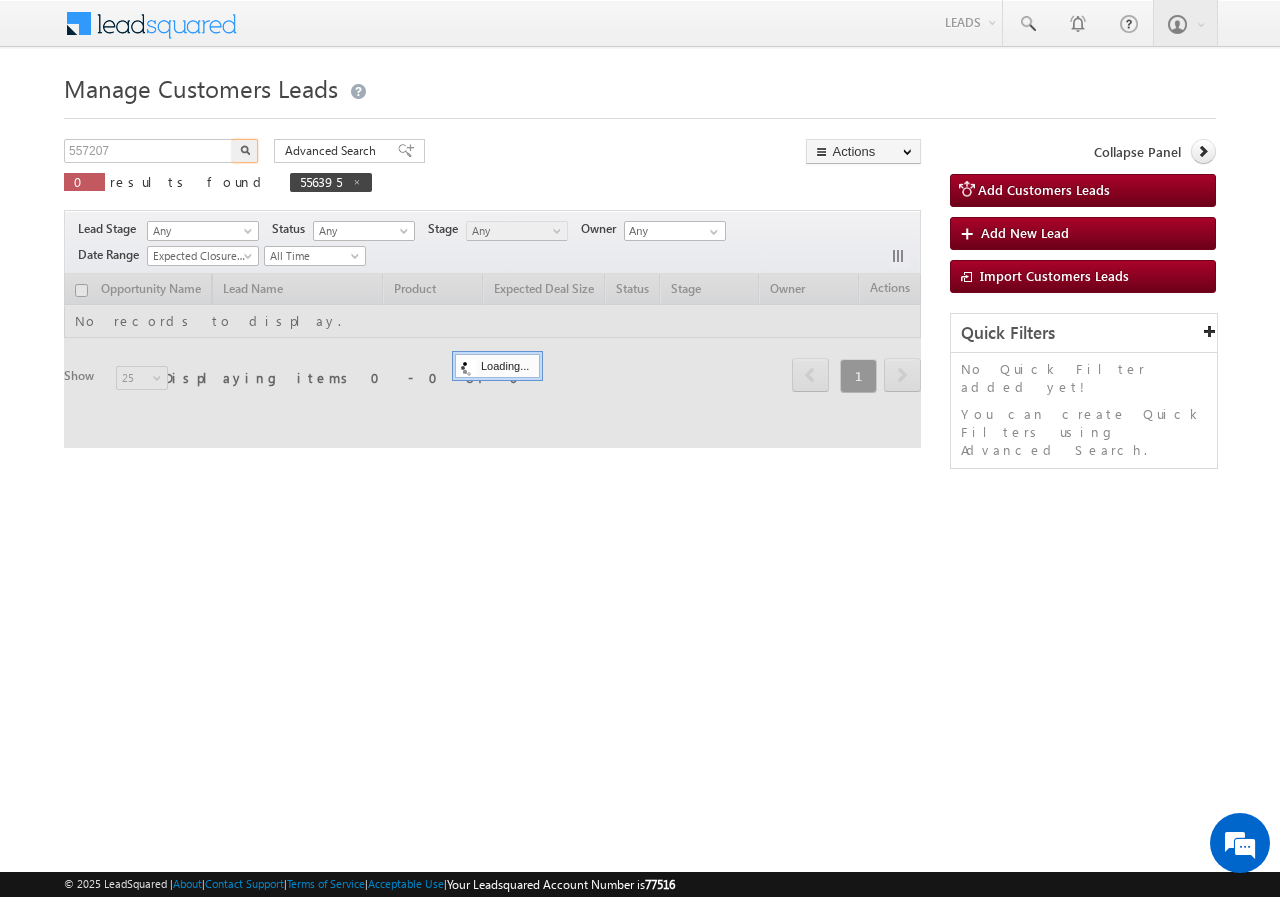 type on "557207" 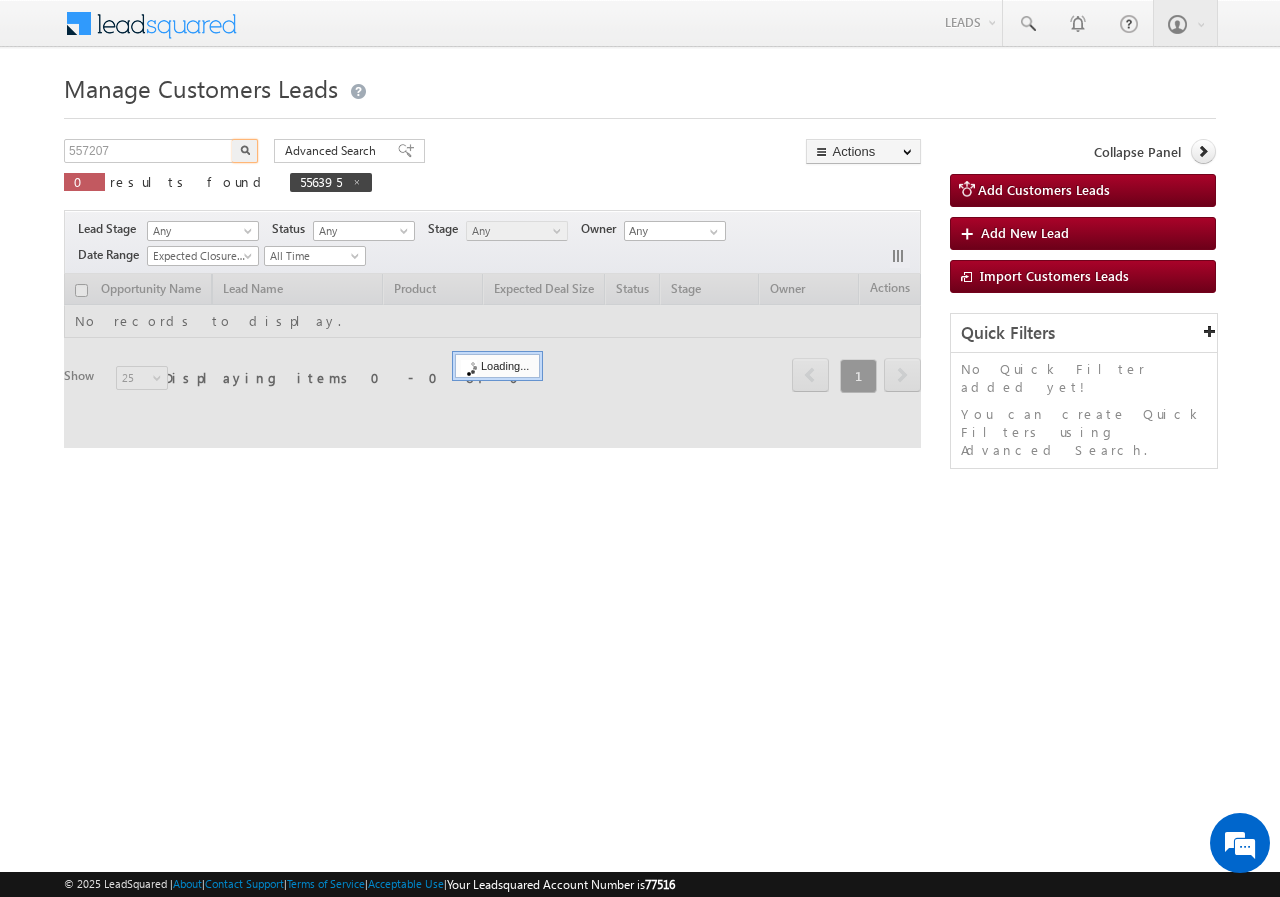 click at bounding box center (245, 151) 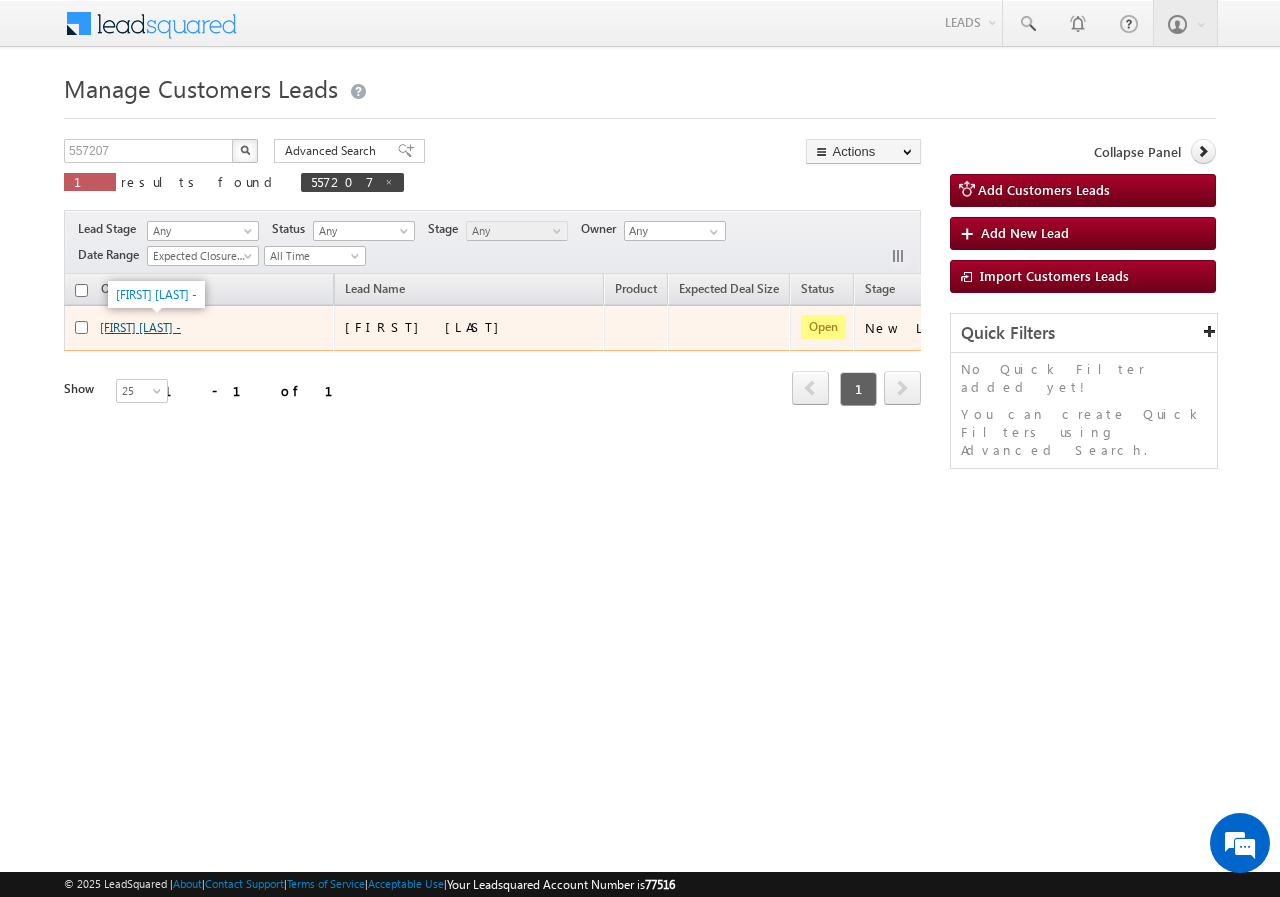 click on "[FIRST] [LAST]  -" at bounding box center [140, 327] 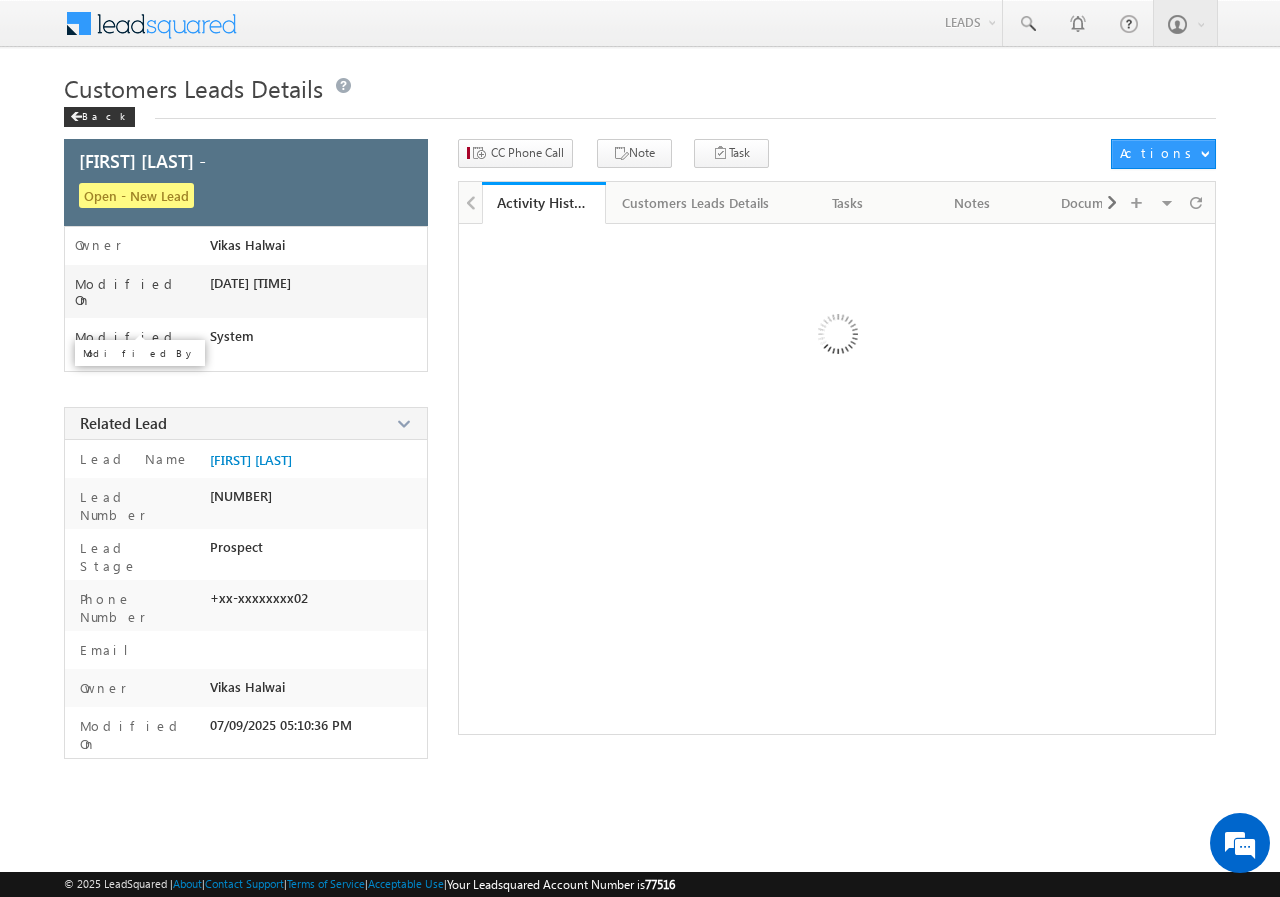 scroll, scrollTop: 0, scrollLeft: 0, axis: both 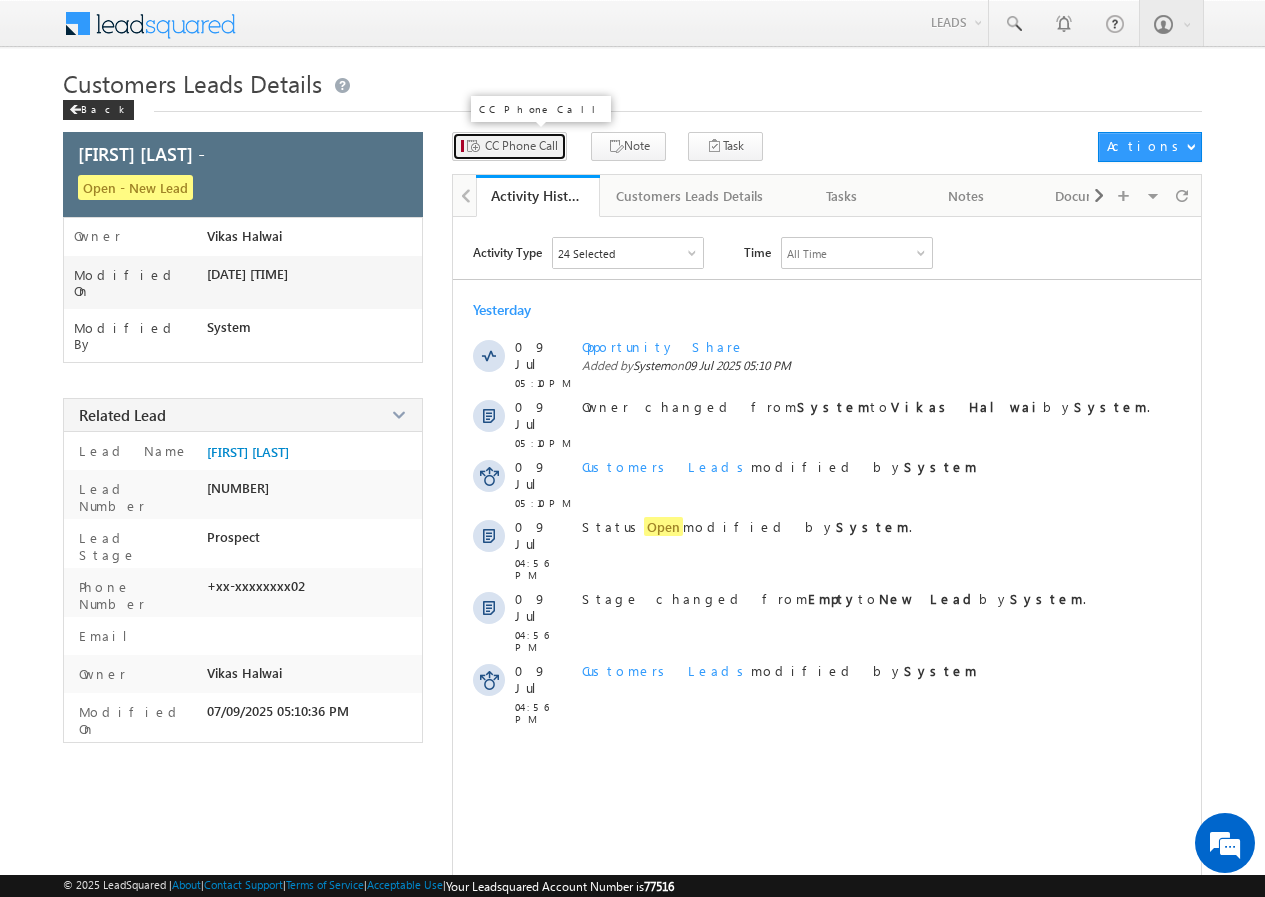 click on "CC Phone Call" at bounding box center (521, 146) 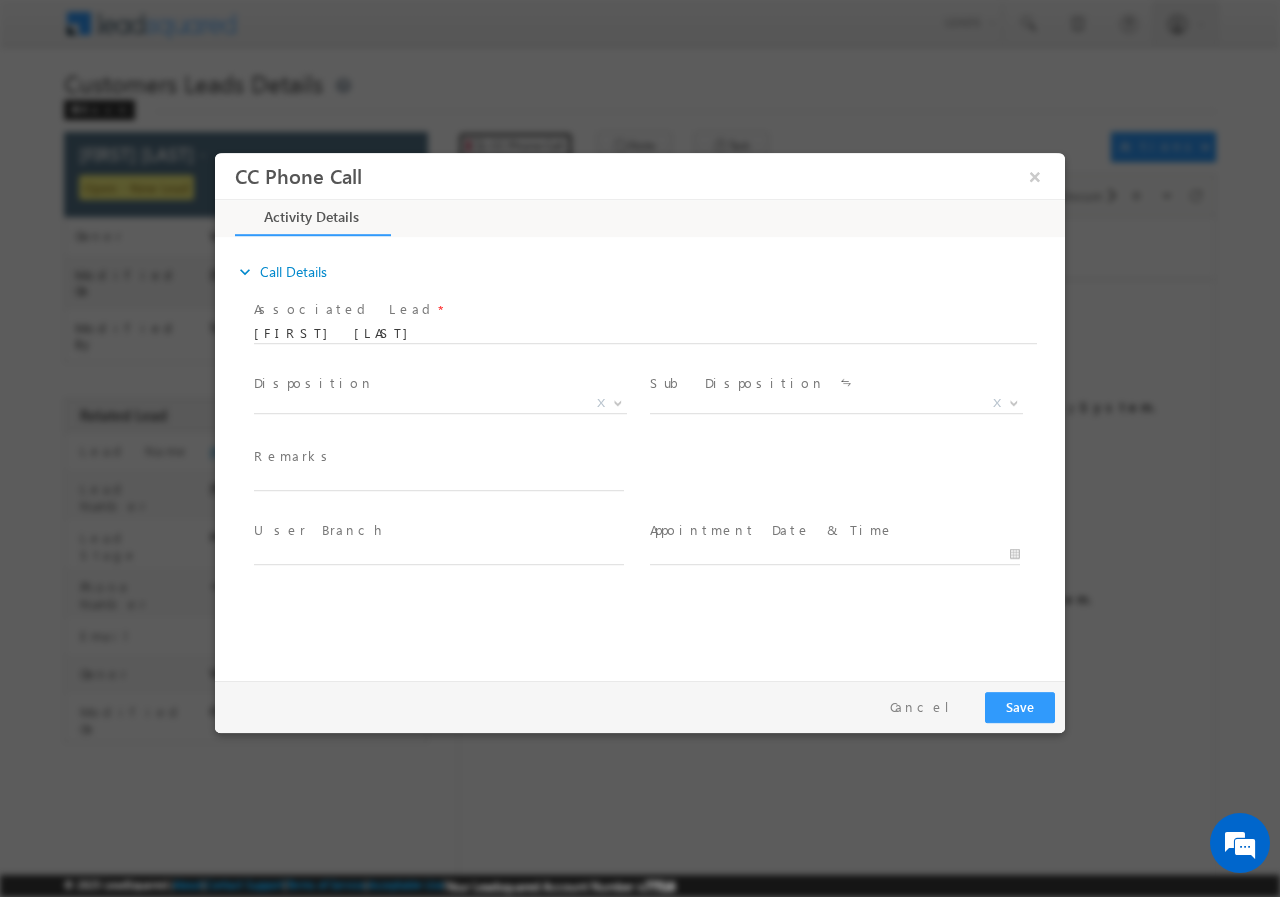 scroll, scrollTop: 0, scrollLeft: 0, axis: both 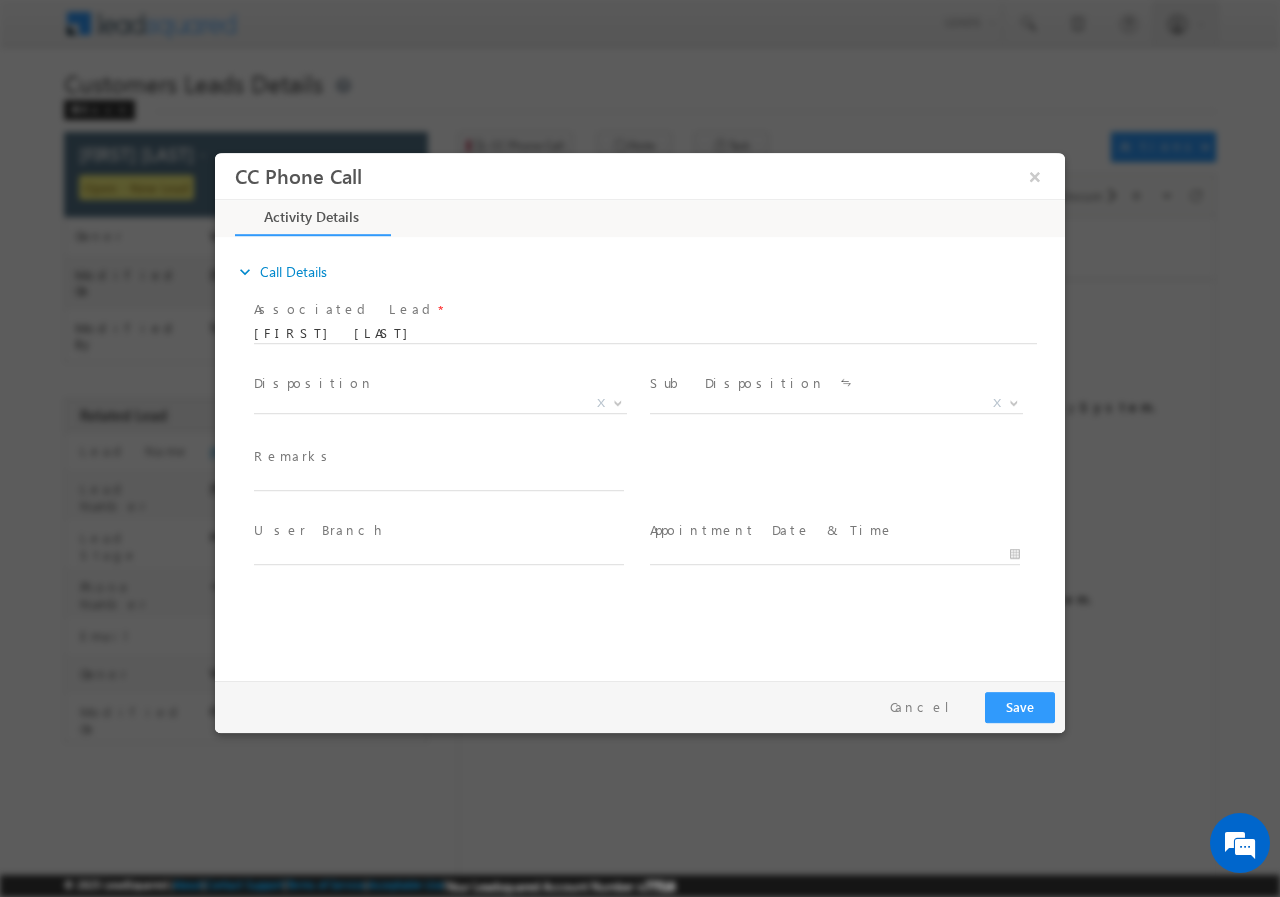 click at bounding box center [645, 330] 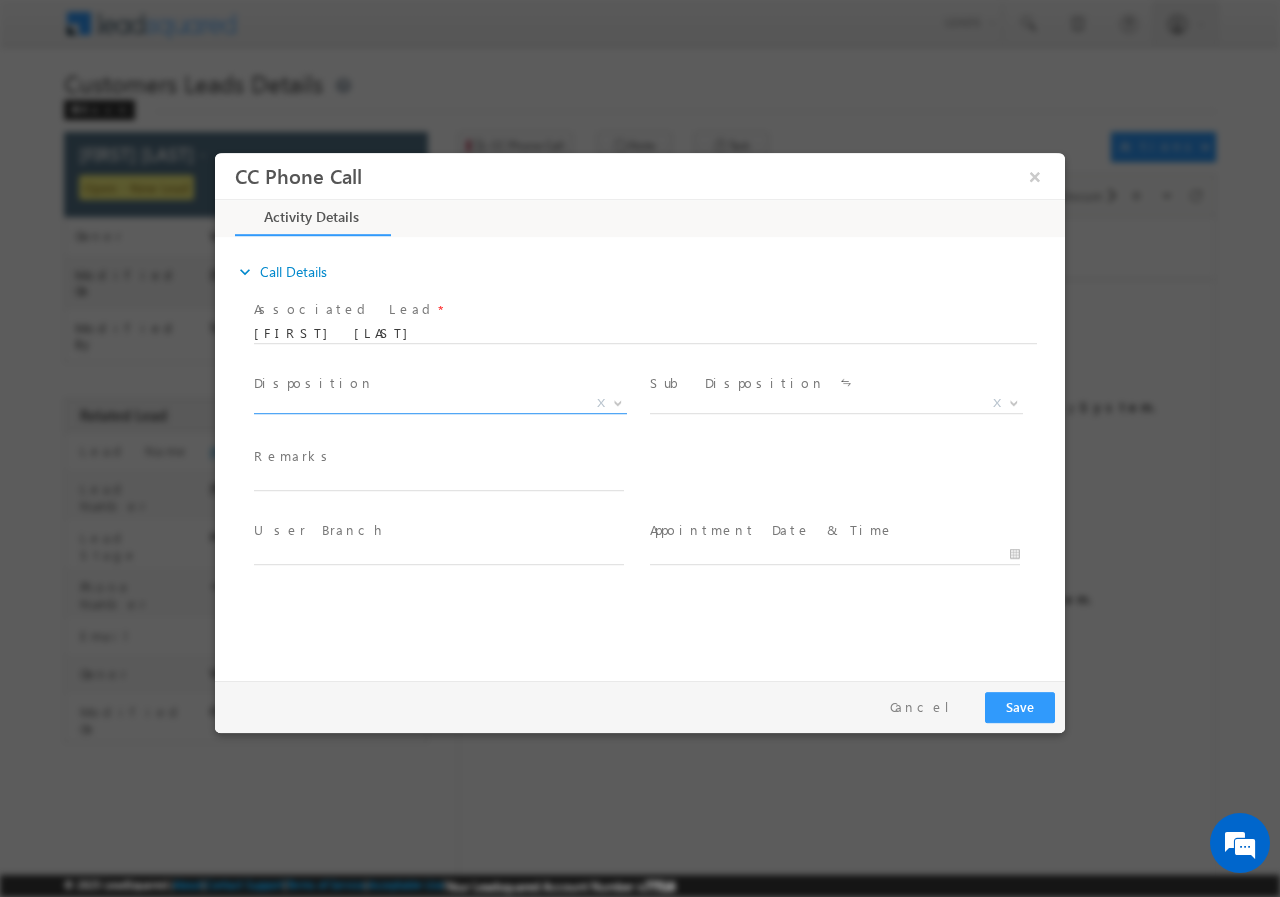click on "X" at bounding box center [440, 403] 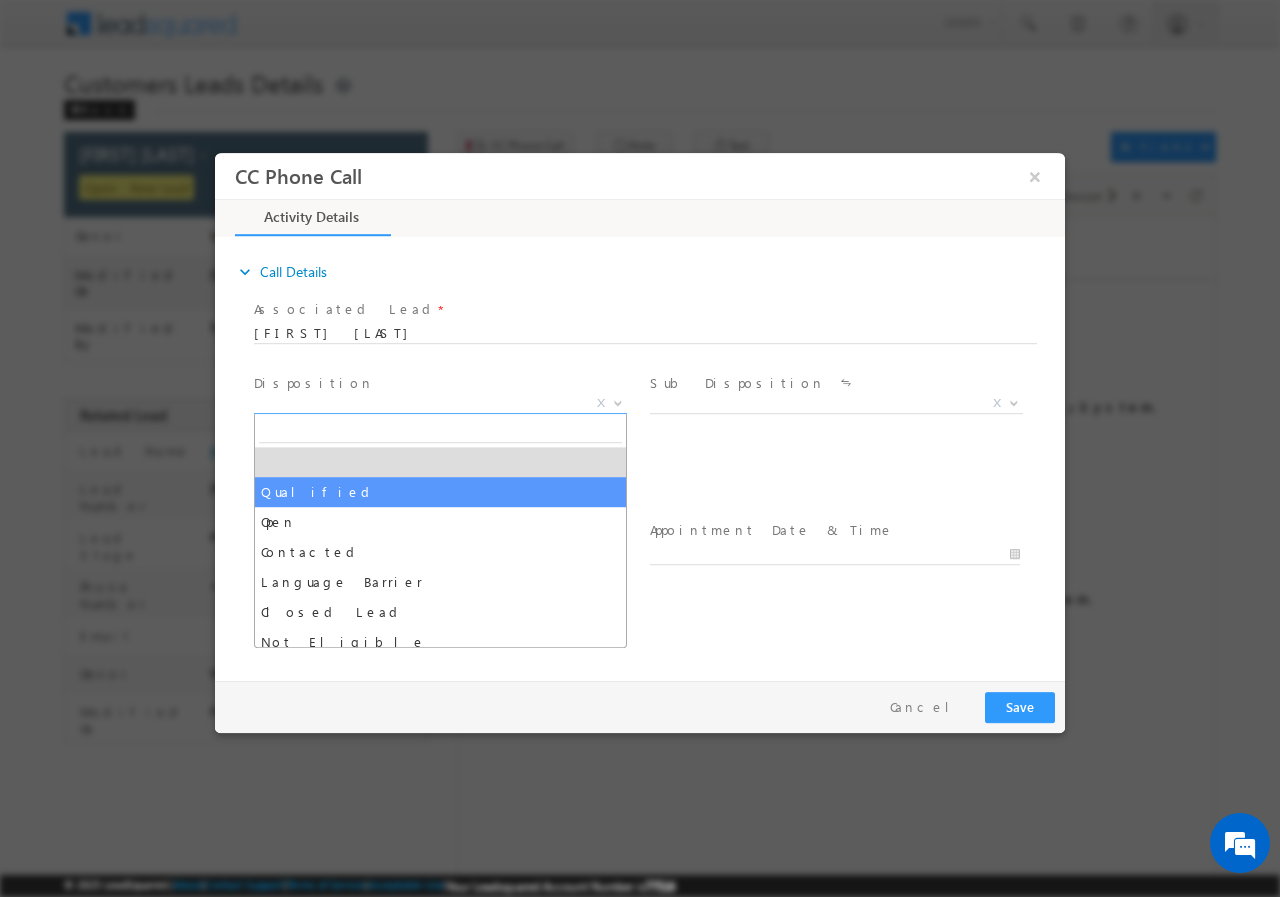 select on "Qualified" 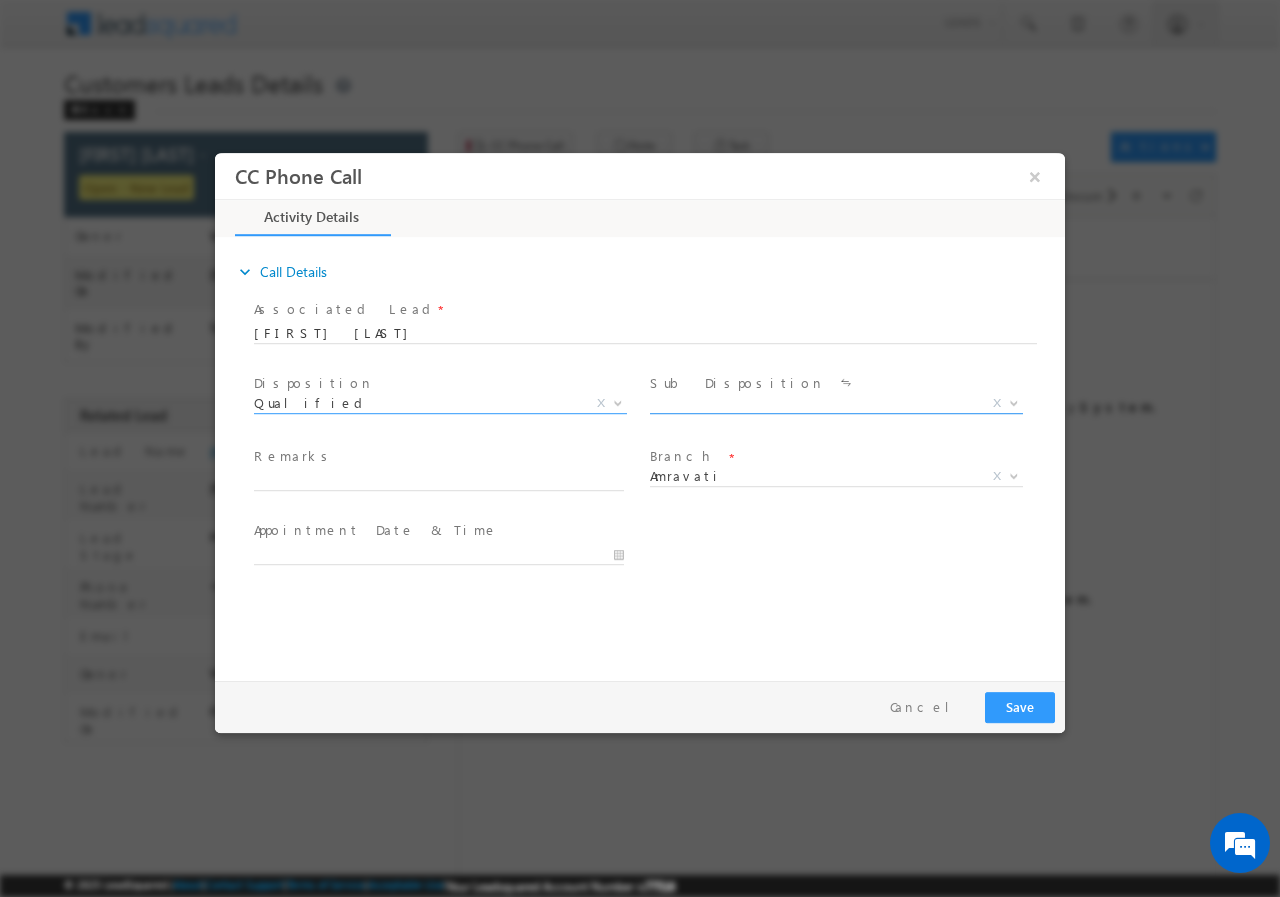 scroll, scrollTop: 0, scrollLeft: 0, axis: both 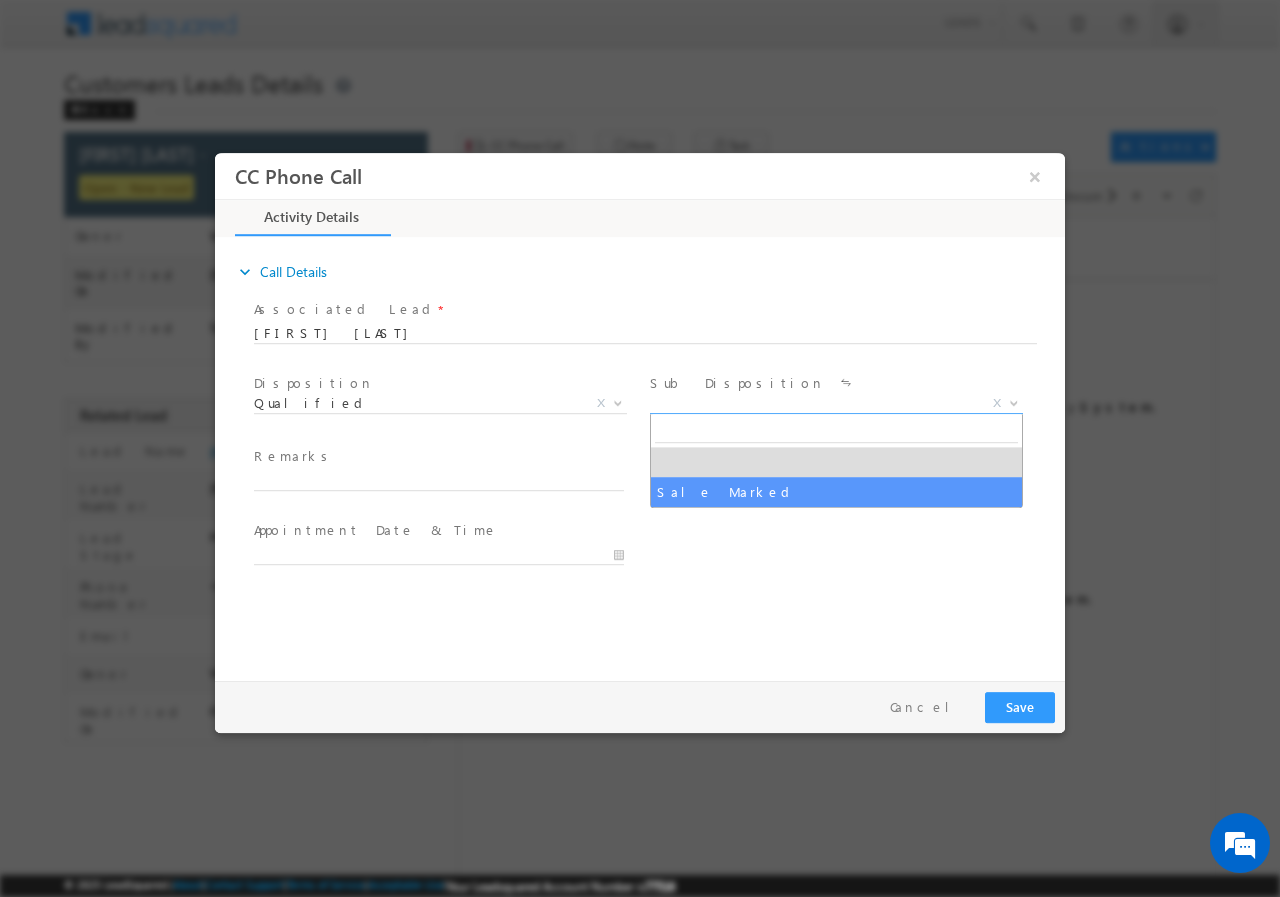 select on "Sale Marked" 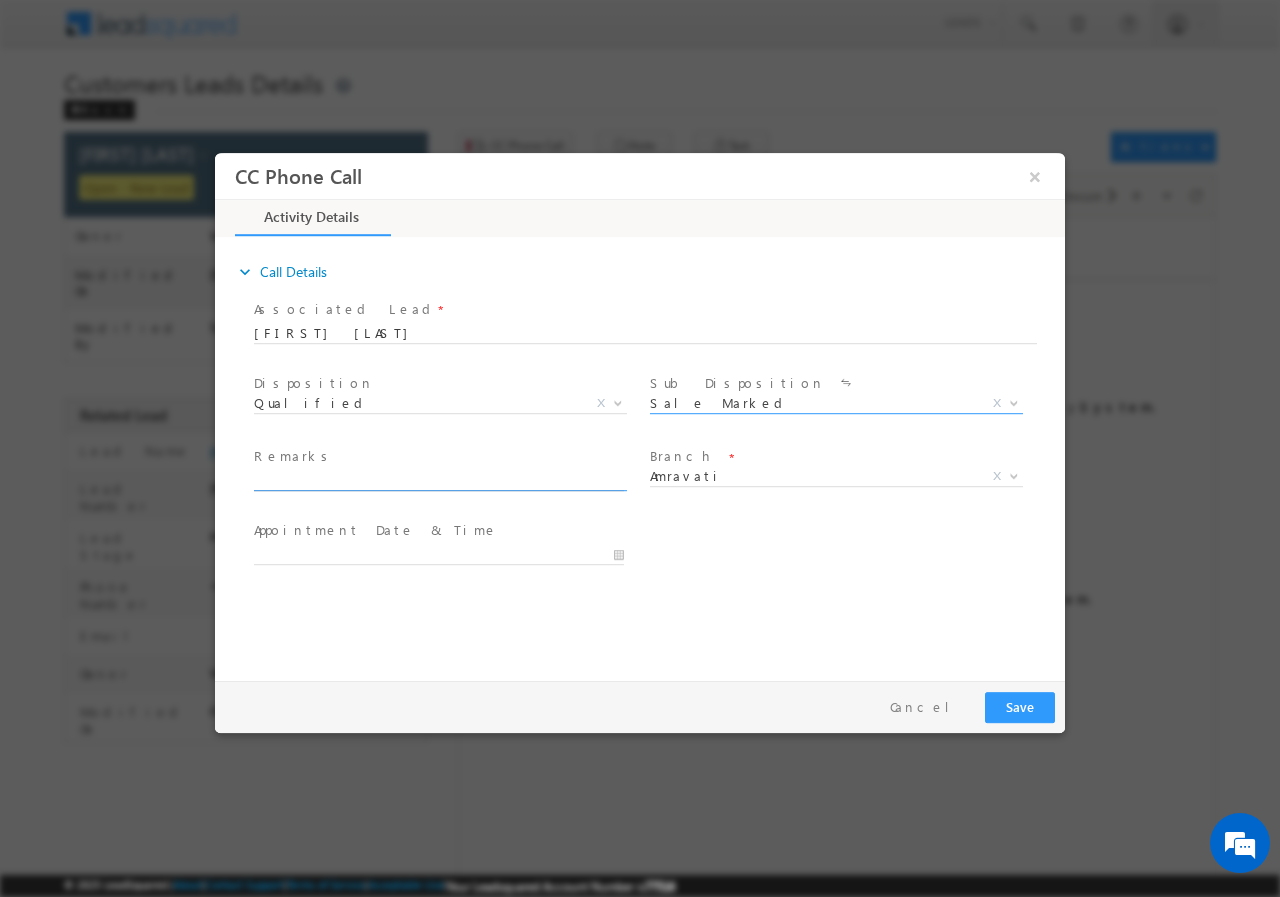 click at bounding box center (439, 480) 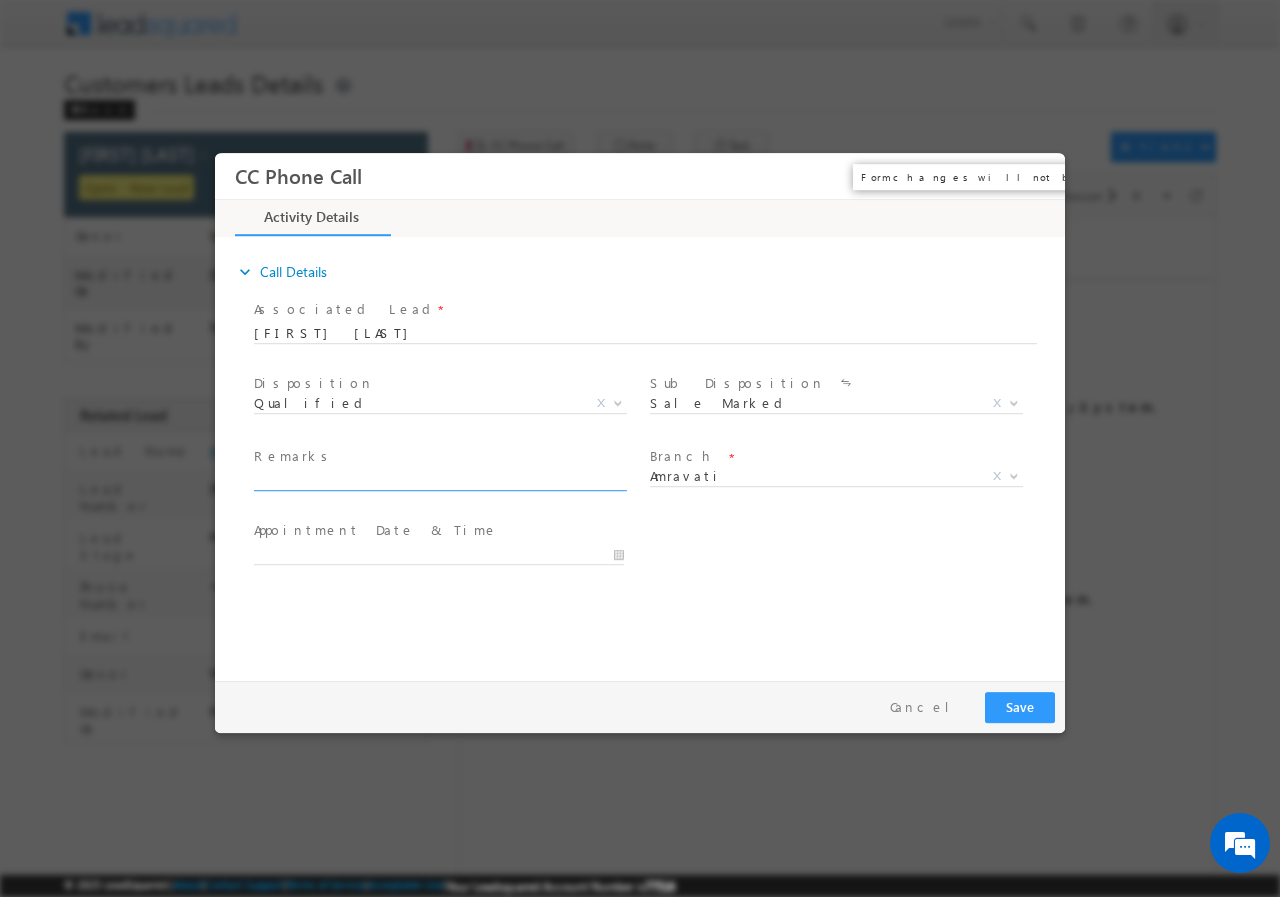 click on "×" at bounding box center (1035, 175) 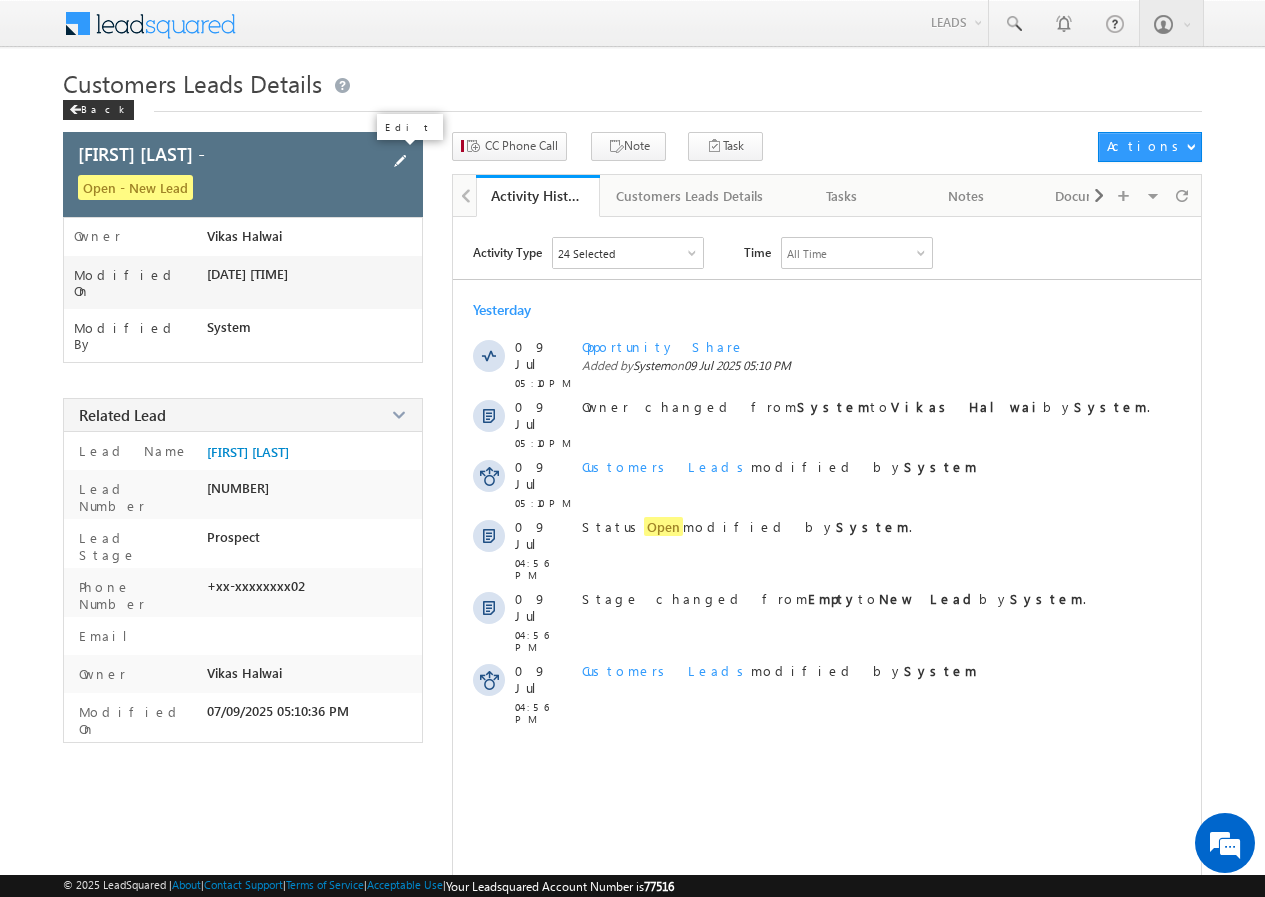 click at bounding box center (400, 161) 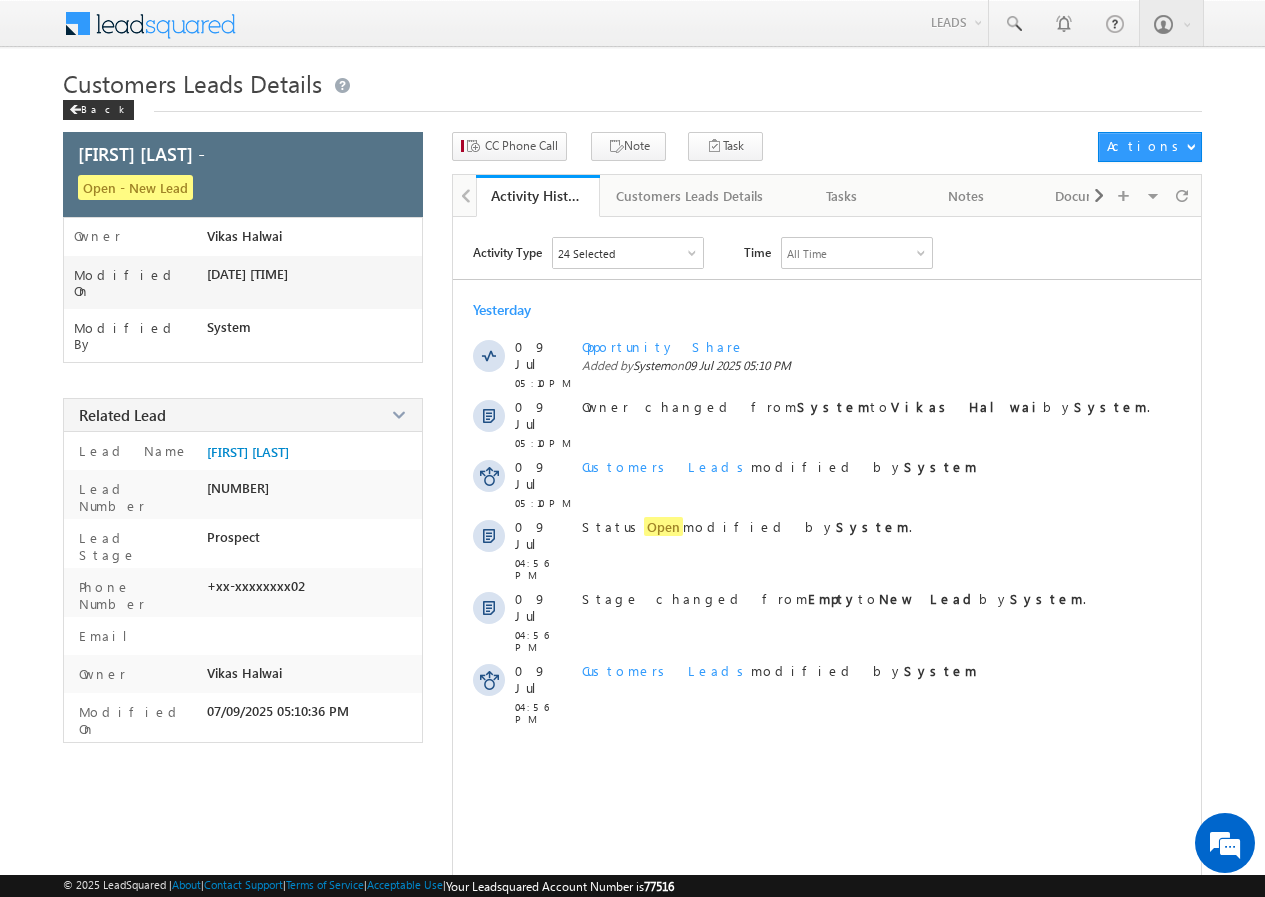 click on "Customers Leads Details    Back" at bounding box center [632, 99] 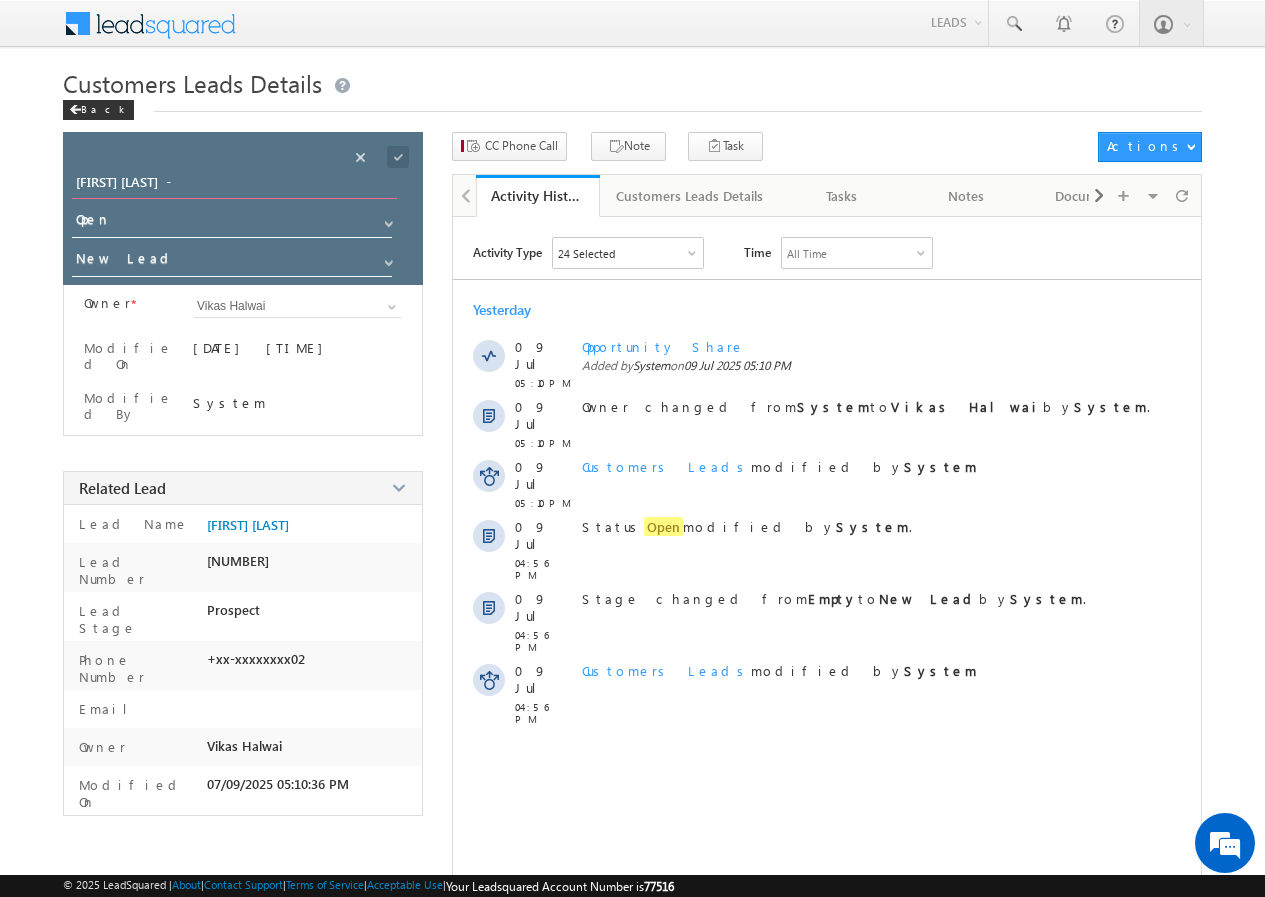 click on "[FIRST] [LAST]  -" at bounding box center [234, 185] 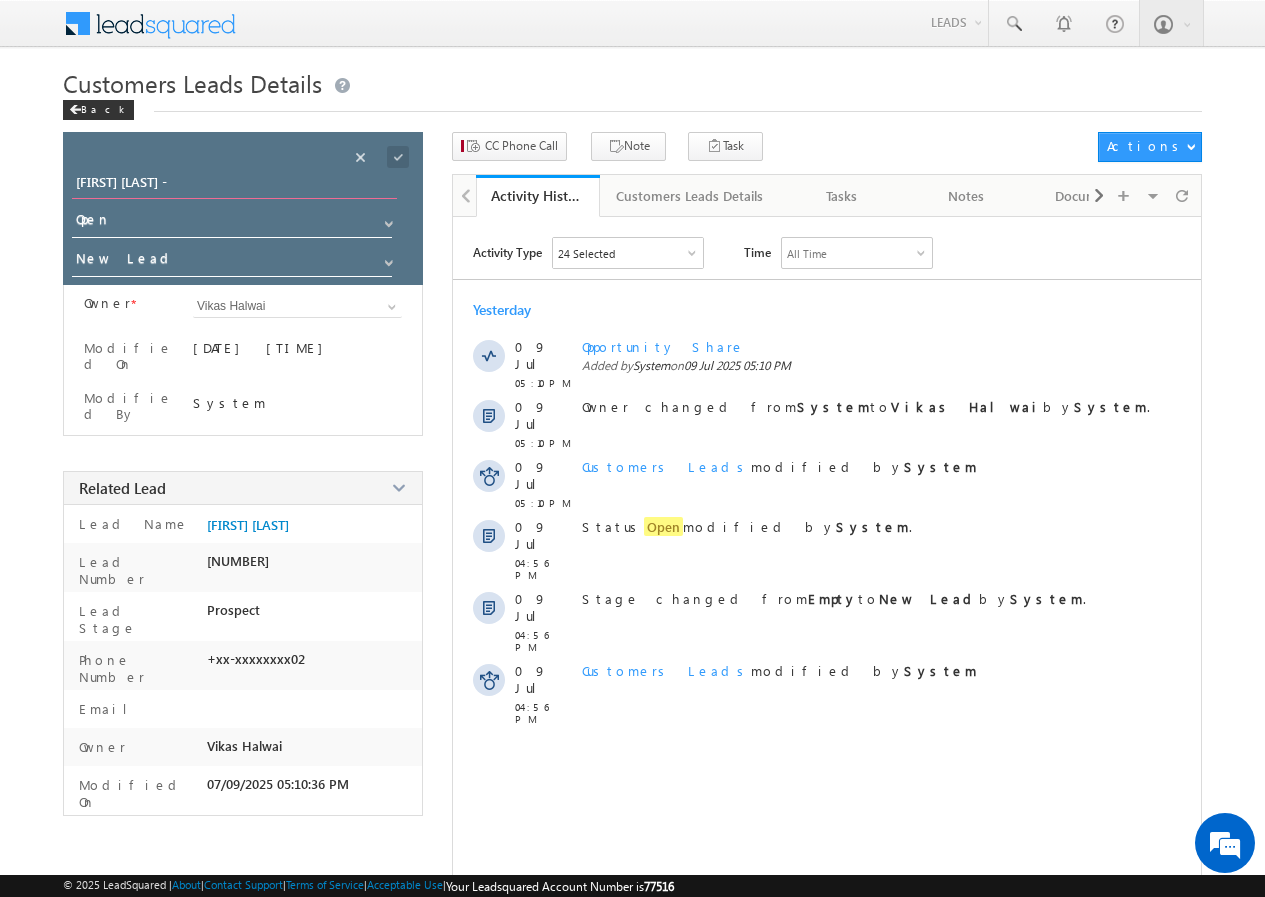 type on "[FIRST] [LAST] -" 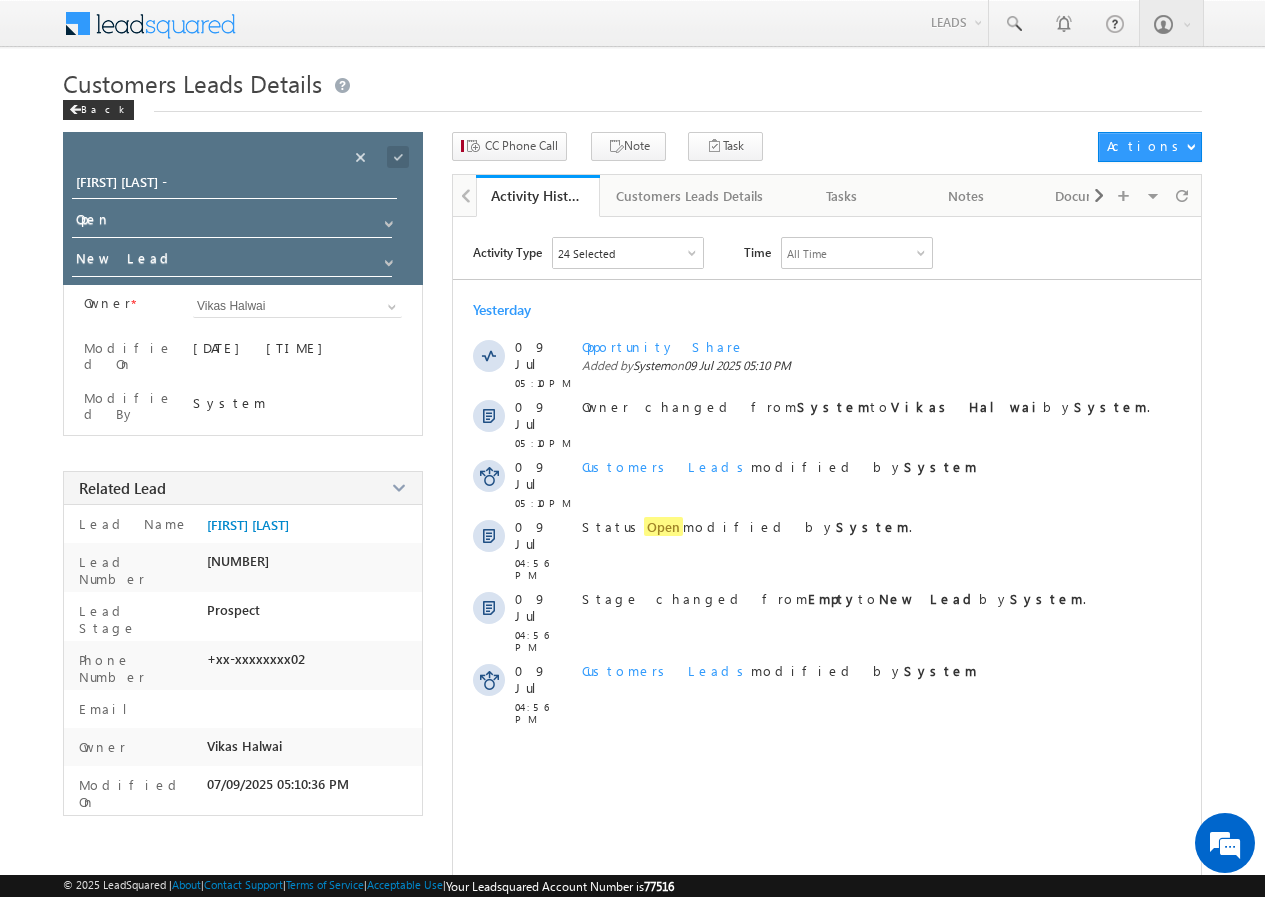 click on "Yesterday" at bounding box center (826, 309) 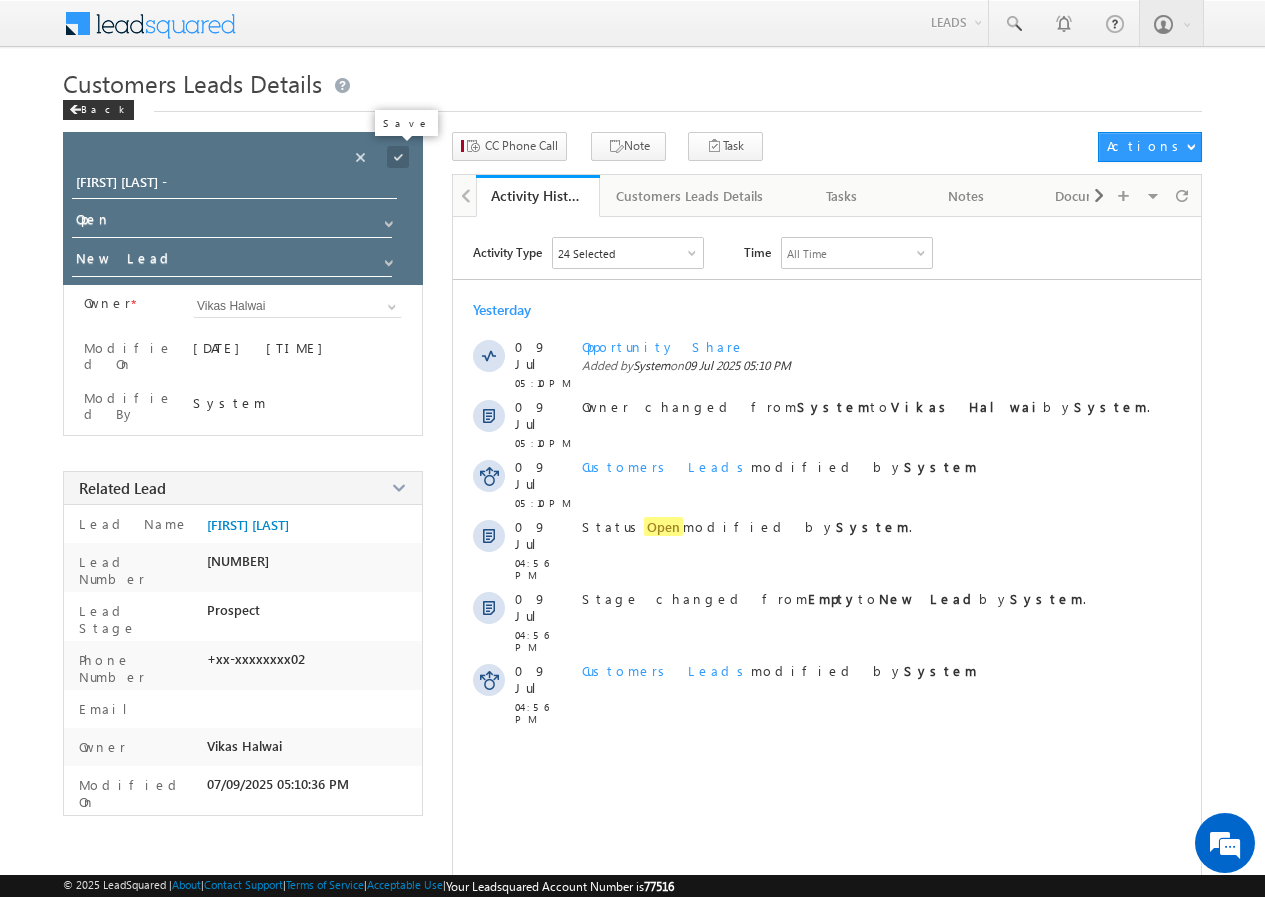 click at bounding box center [398, 157] 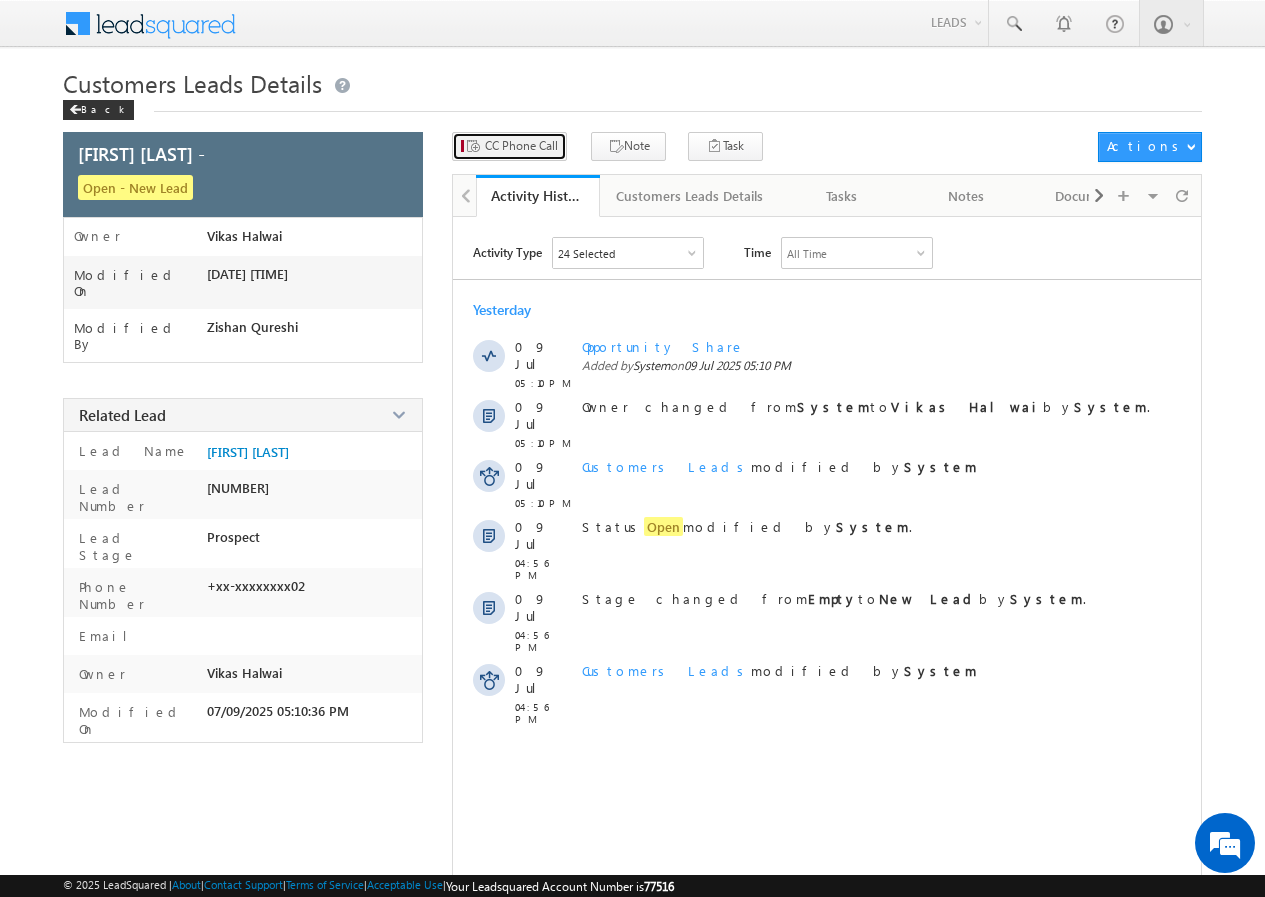 click on "CC Phone Call" at bounding box center [521, 146] 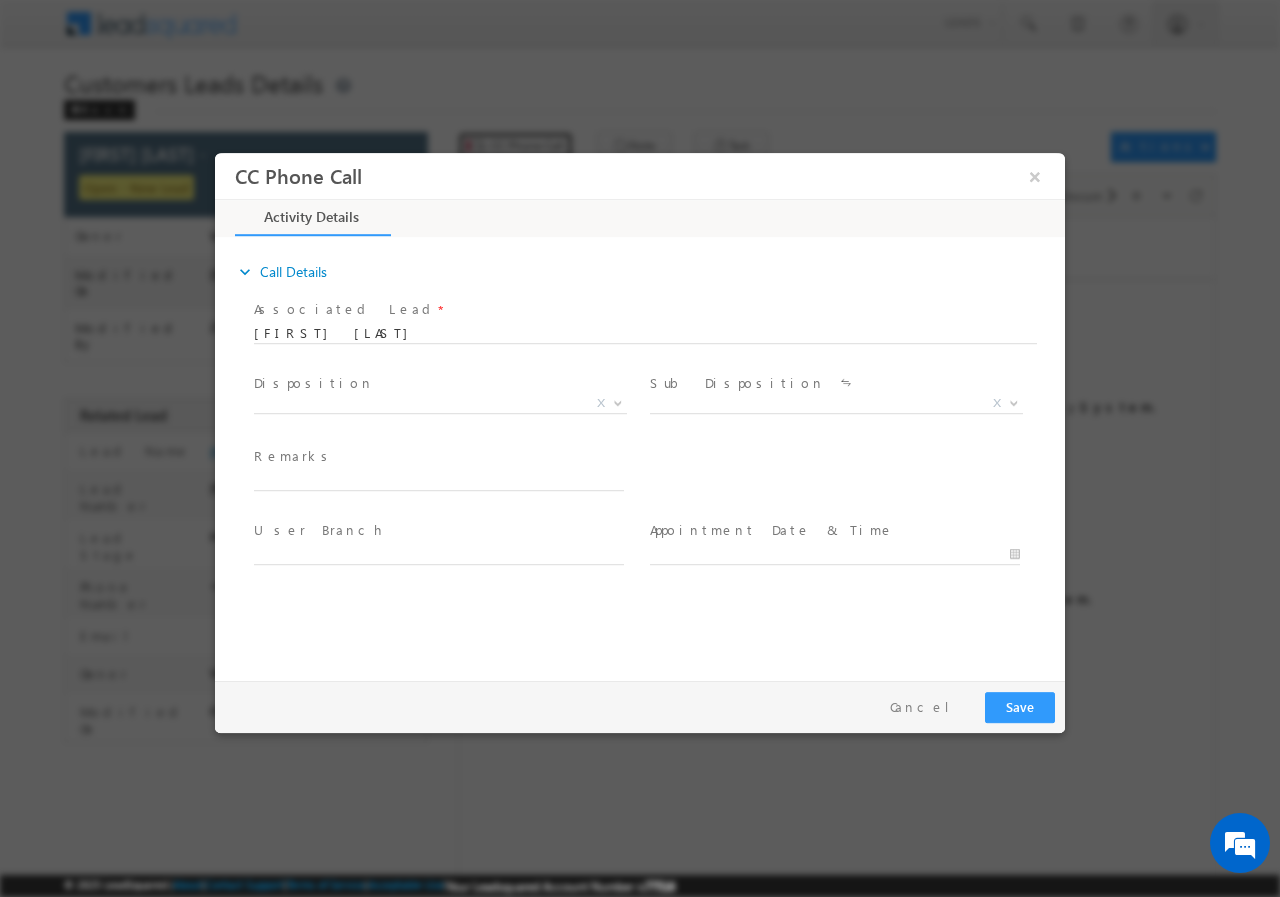 scroll, scrollTop: 0, scrollLeft: 0, axis: both 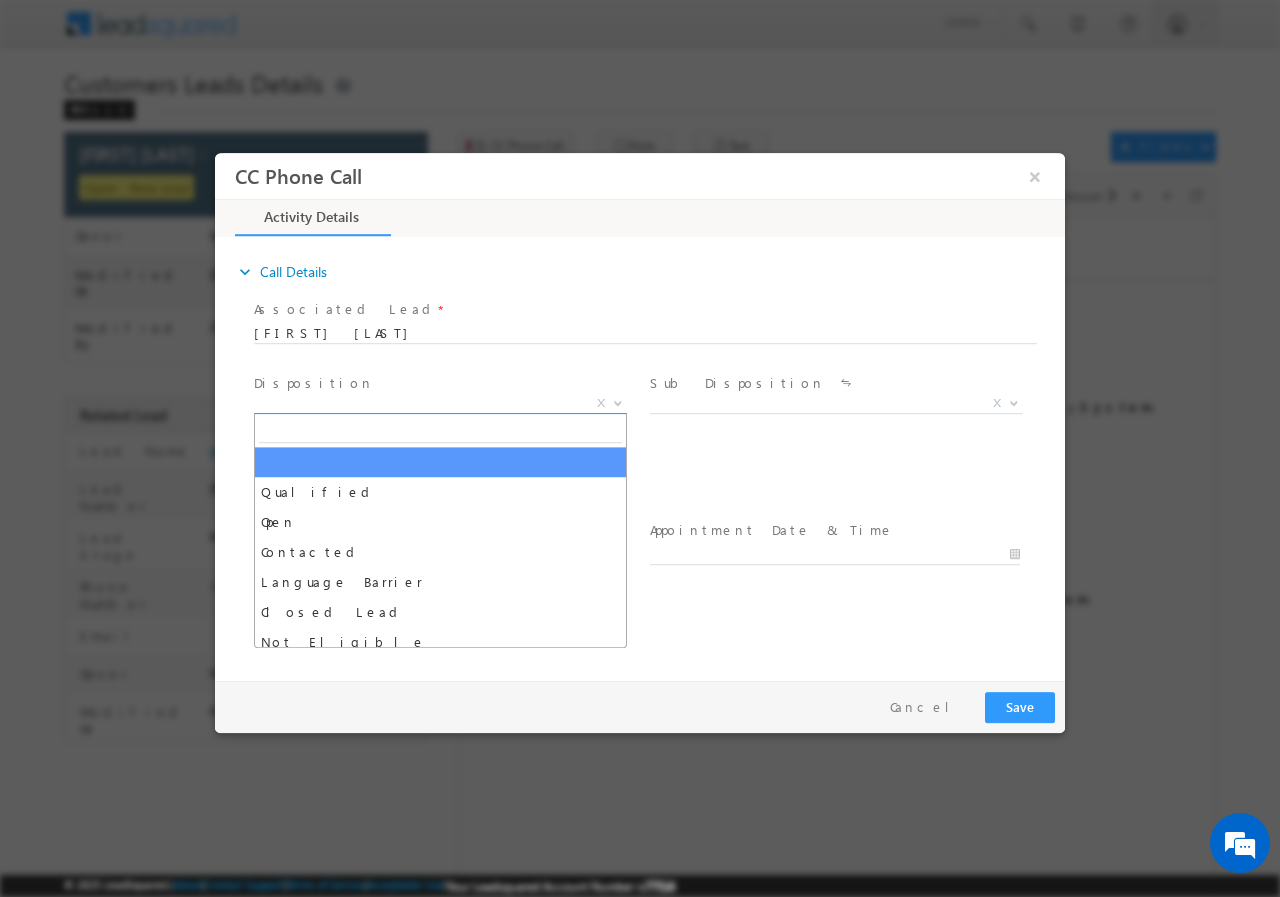 click on "X" at bounding box center [440, 403] 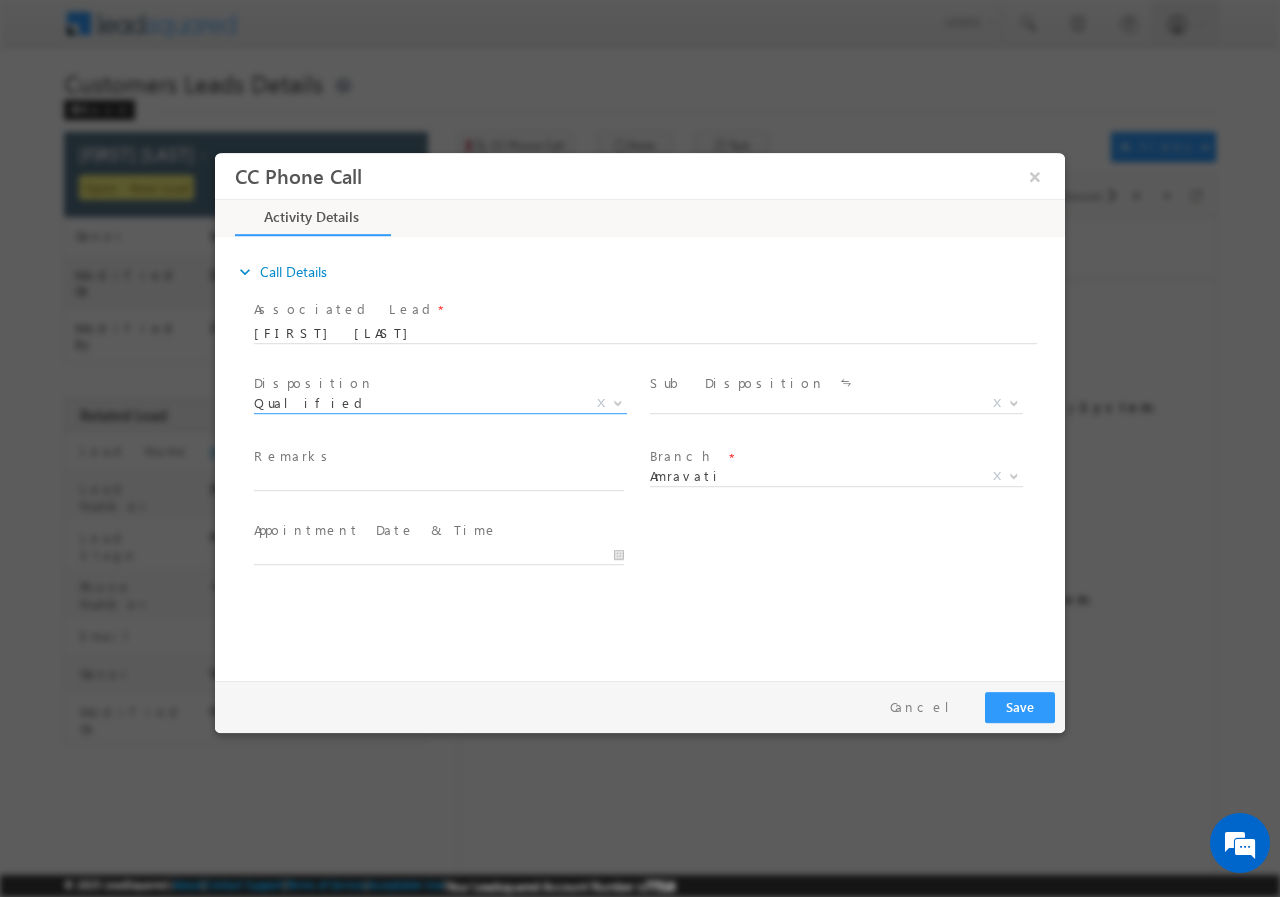 select on "Qualified" 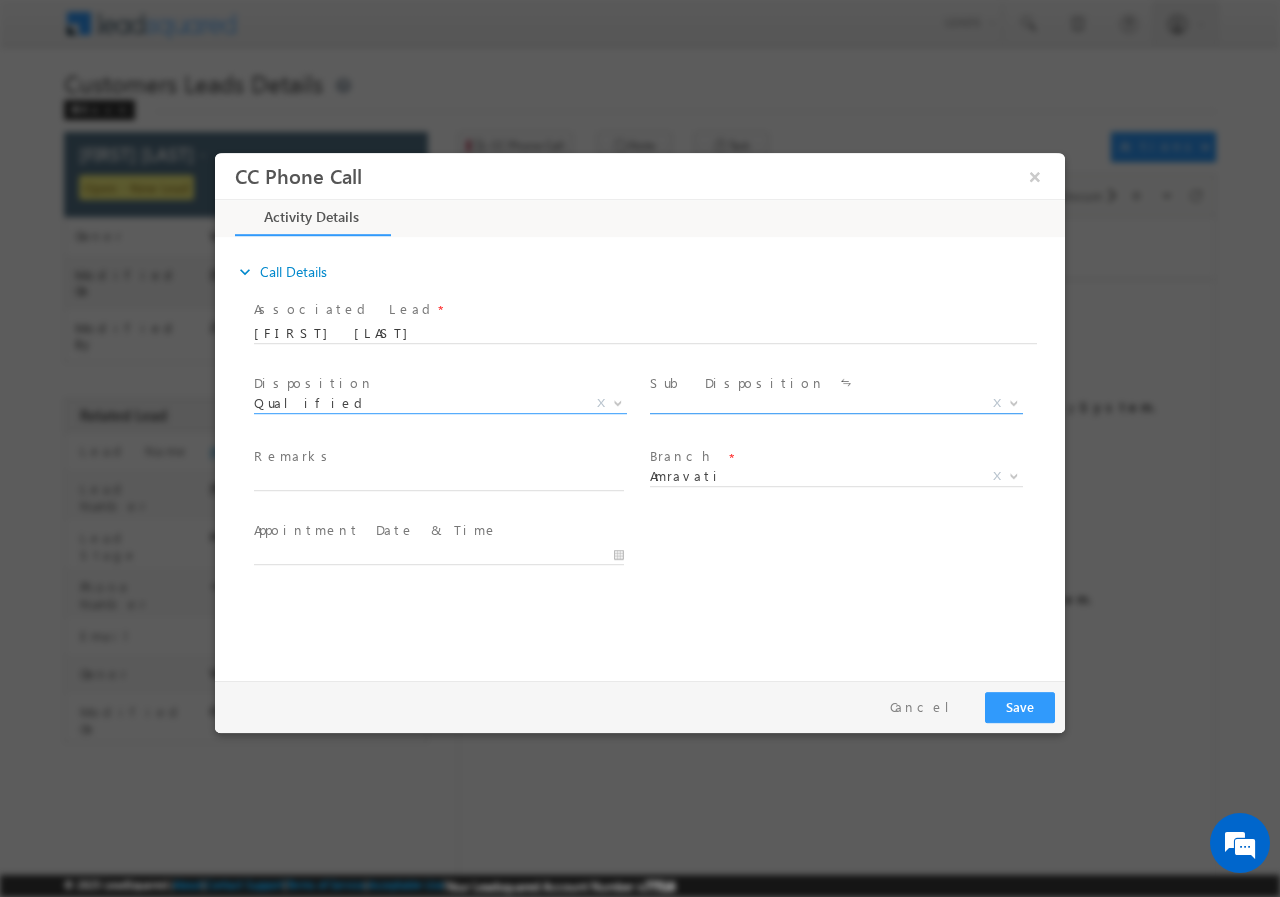 click on "X" at bounding box center [836, 403] 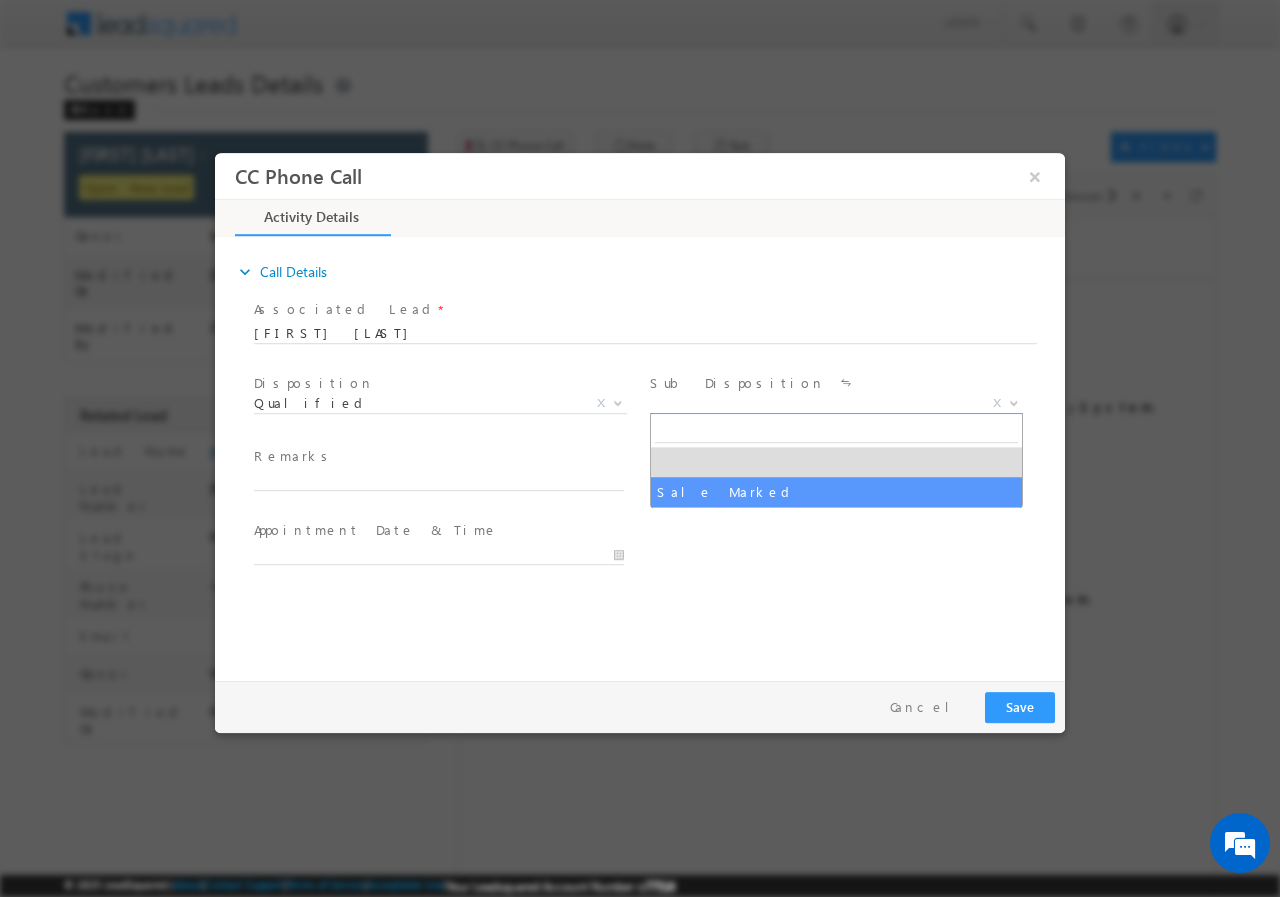 select on "Sale Marked" 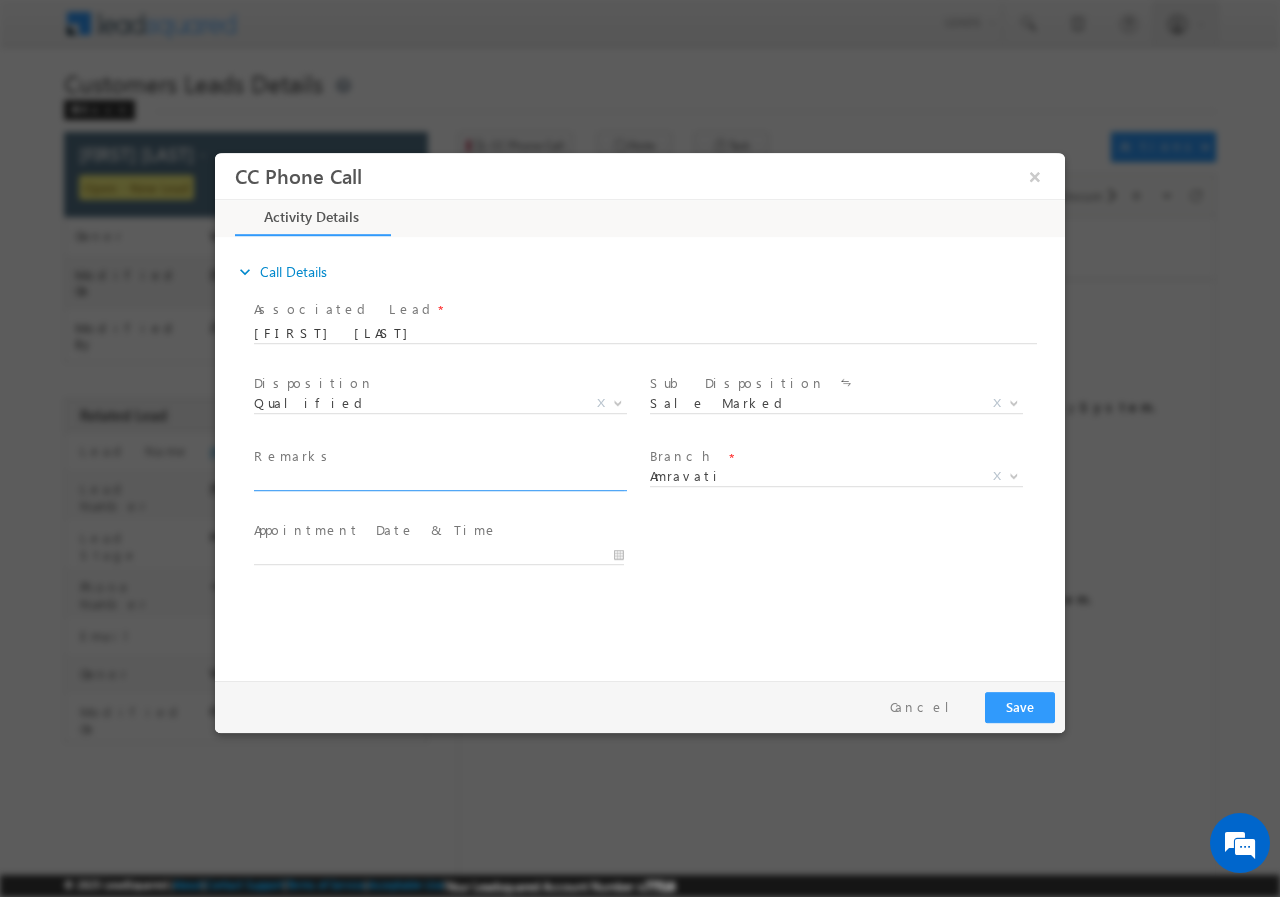 click at bounding box center (448, 481) 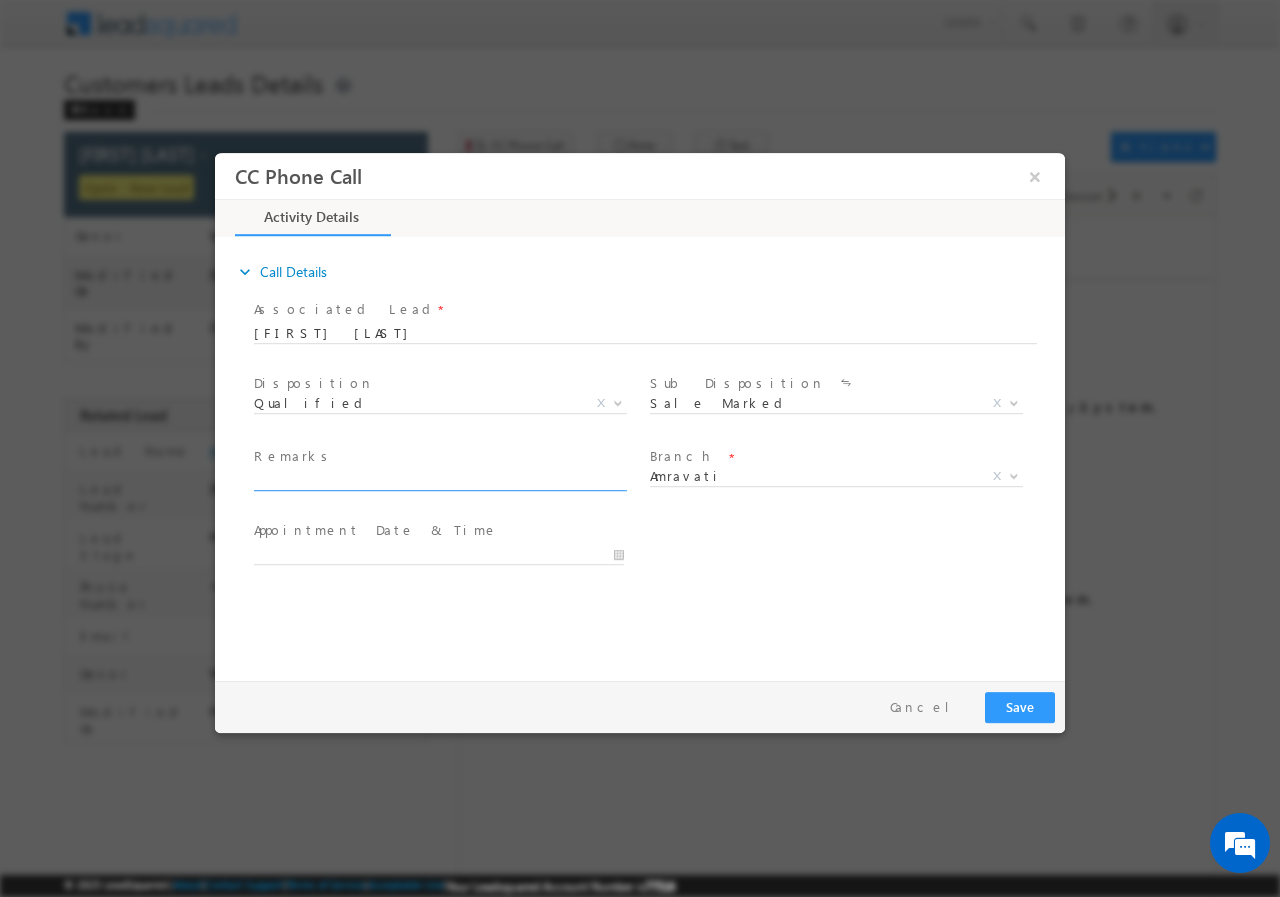 paste on "[NUMBER], [NUMBER], [LOCATION]. [FIRST] [LAST] - BT+TOP UP// LOAN REQ- 11L// OBLIGATION- 9365// SAL- 25K// AGE-[AGE]// CO APP- [FIRST] (WIFE) - 27K// AGE-[AGE]// [NUMBER] [LOCATION]// Cx IS READY TO MEET TOMORROW WITH RM AT 1" 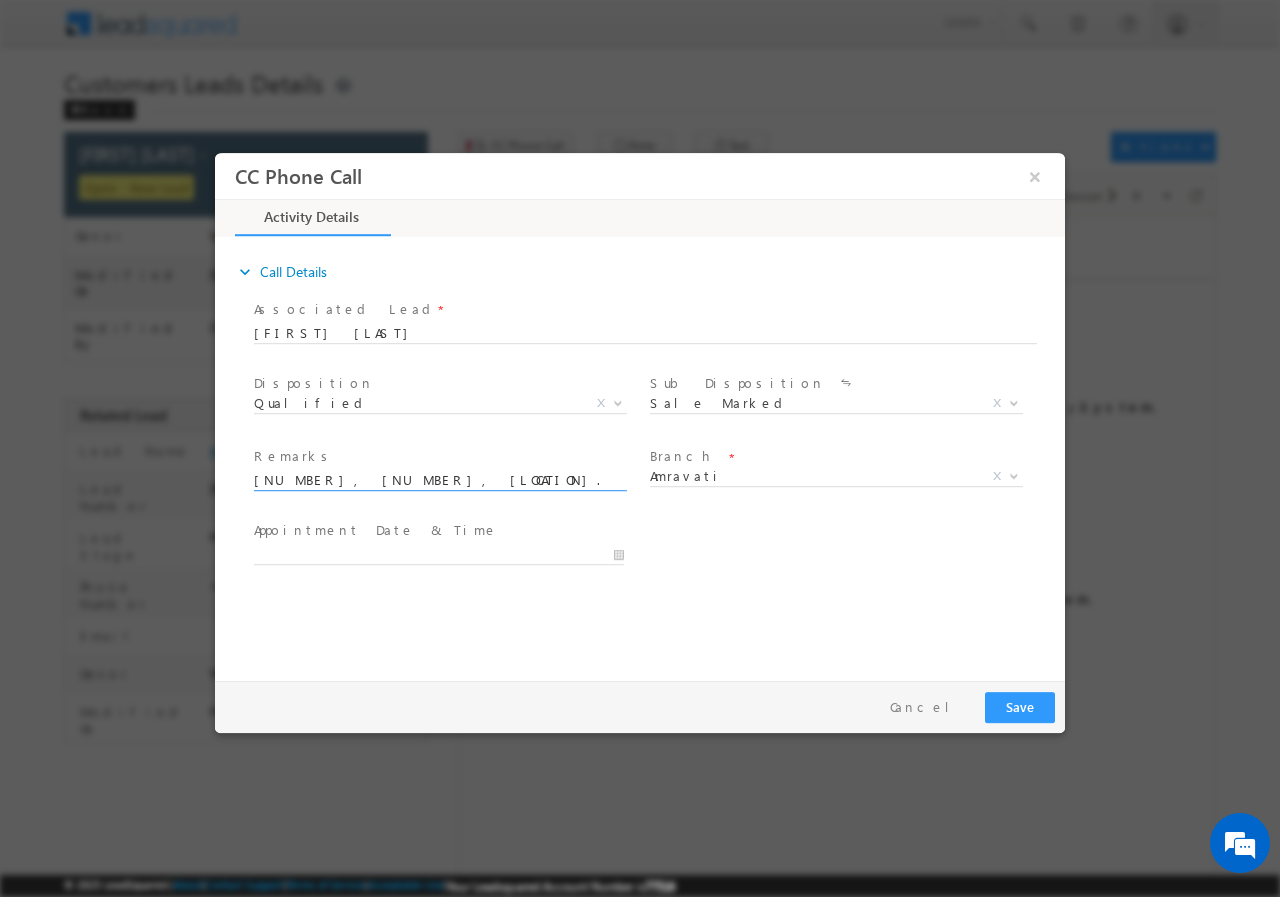 scroll, scrollTop: 0, scrollLeft: 970, axis: horizontal 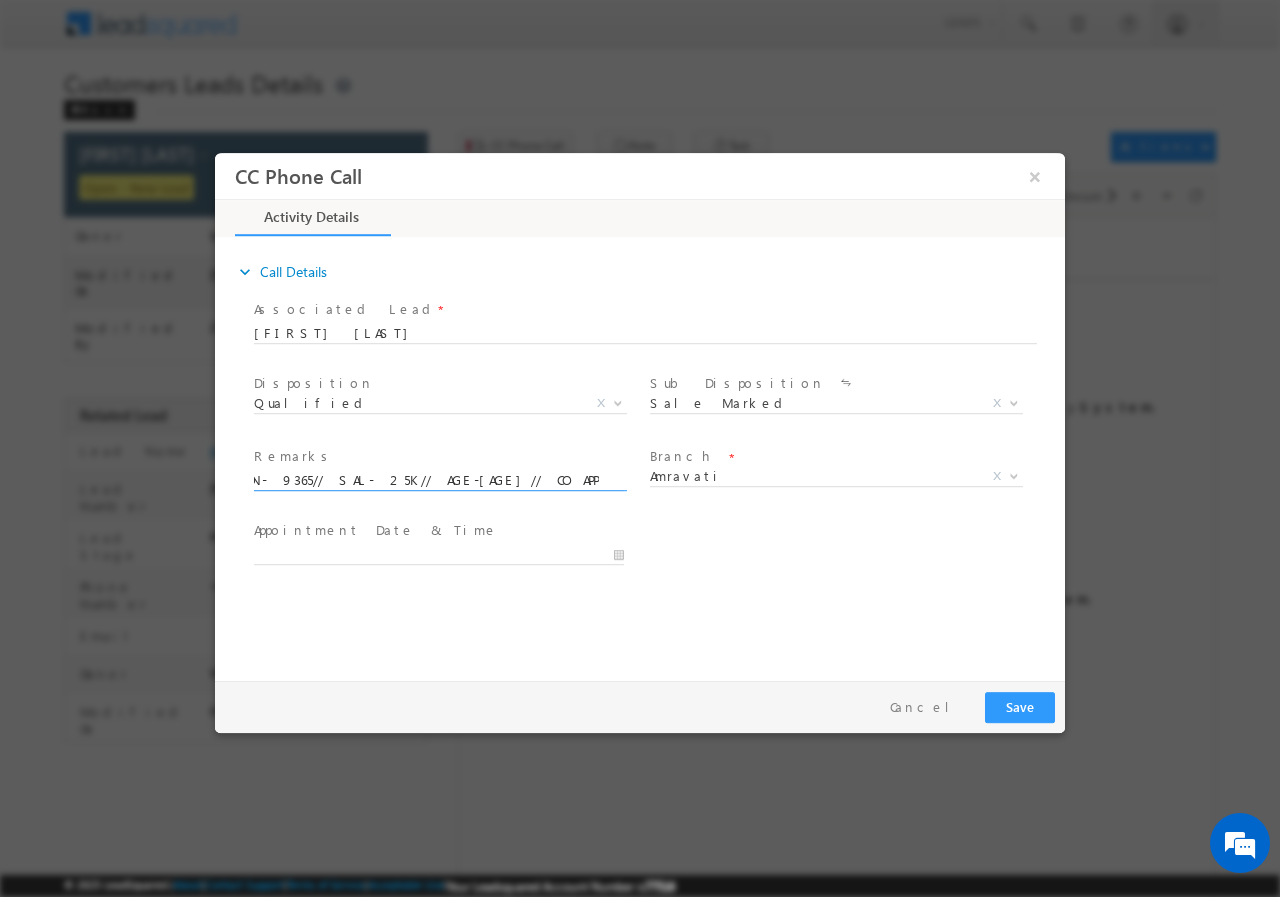 type on "[NUMBER], [NUMBER], [LOCATION]. [FIRST] [LAST] - BT+TOP UP// LOAN REQ- 11L// OBLIGATION- 9365// SAL- 25K// AGE-[AGE]// CO APP- [FIRST] (WIFE) - 27K// AGE-[AGE]// [NUMBER] [LOCATION]// Cx IS READY TO MEET TOMORROW WITH RM AT 1" 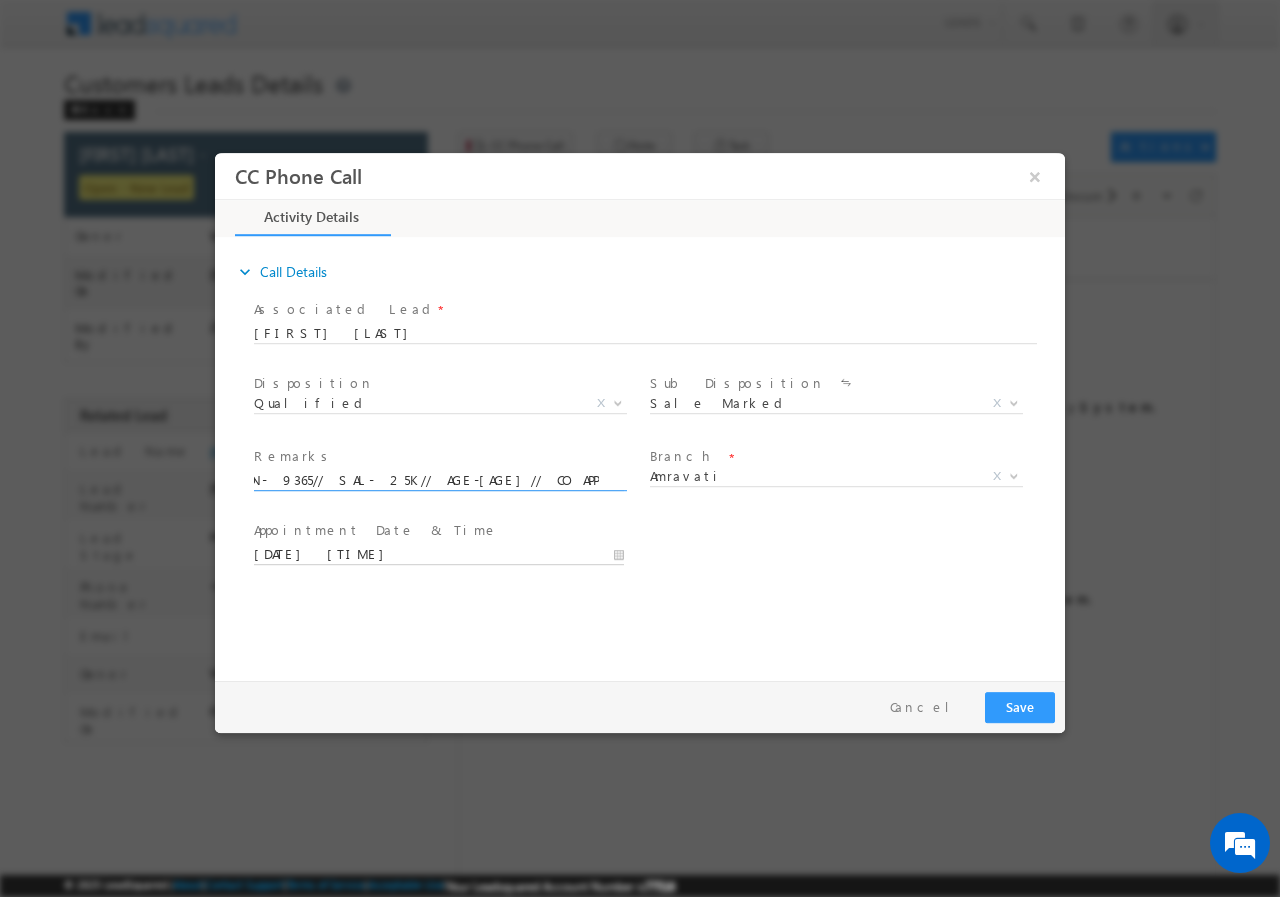 click on "[DATE] [TIME]" at bounding box center [439, 554] 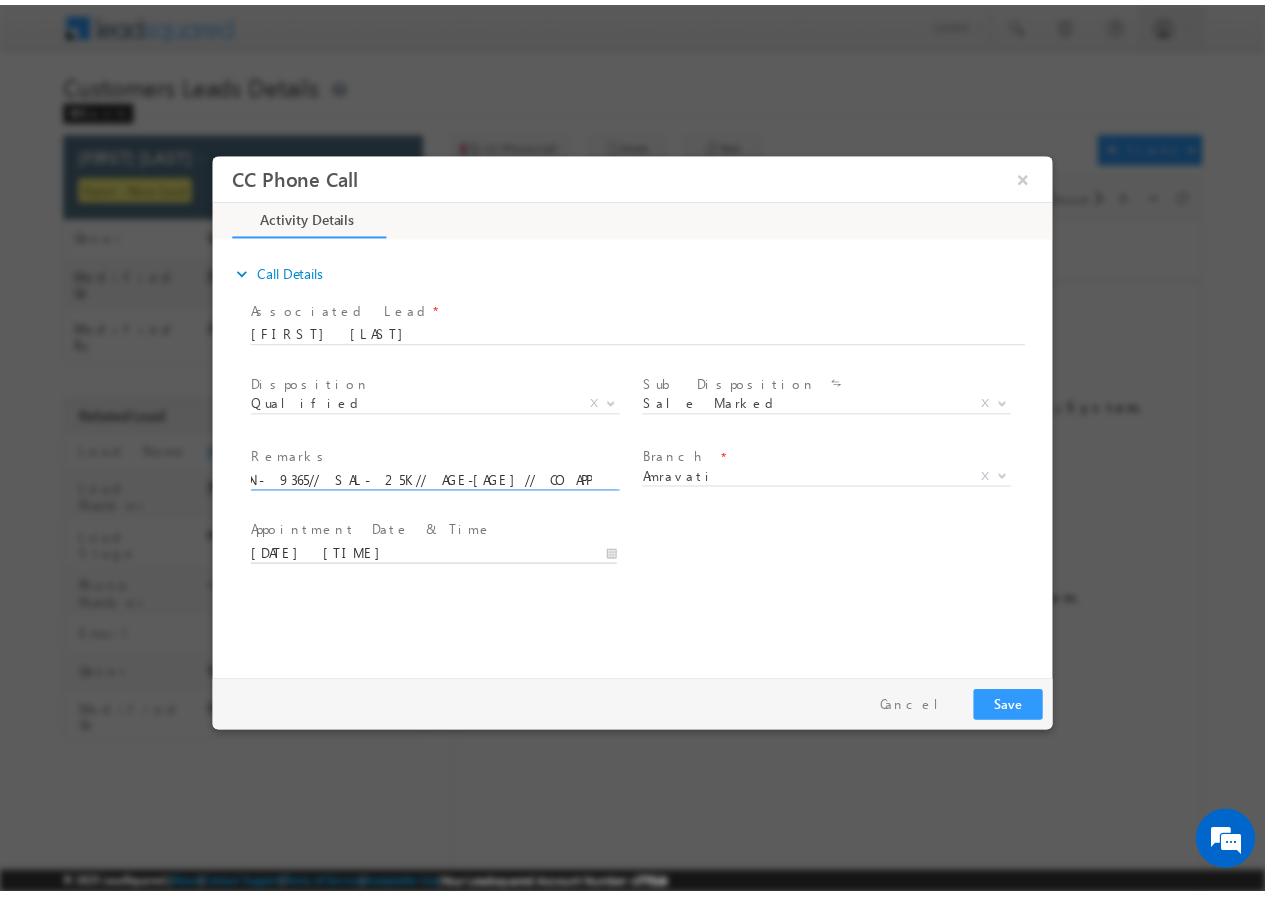 scroll, scrollTop: 0, scrollLeft: 0, axis: both 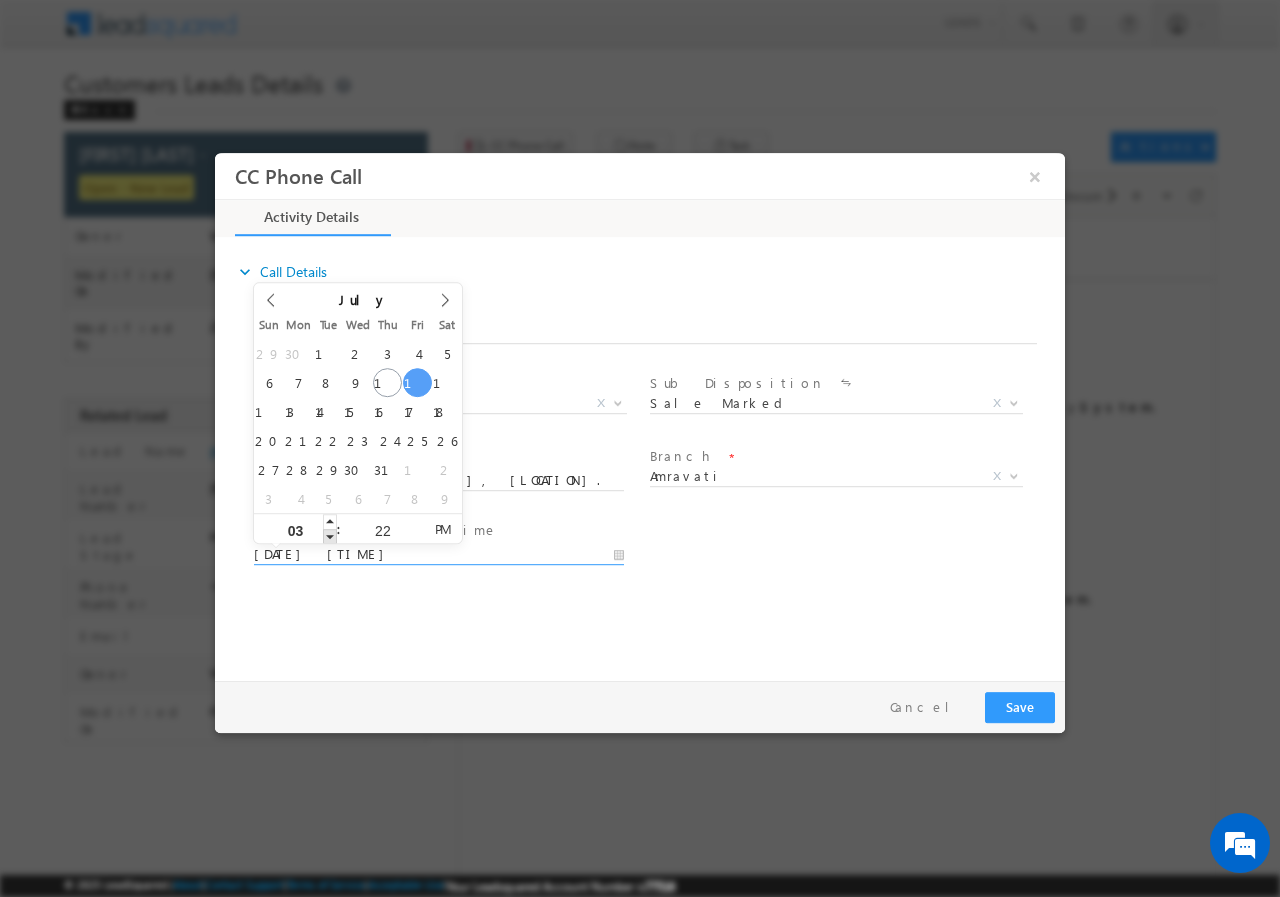 type on "[DATE] [TIME]" 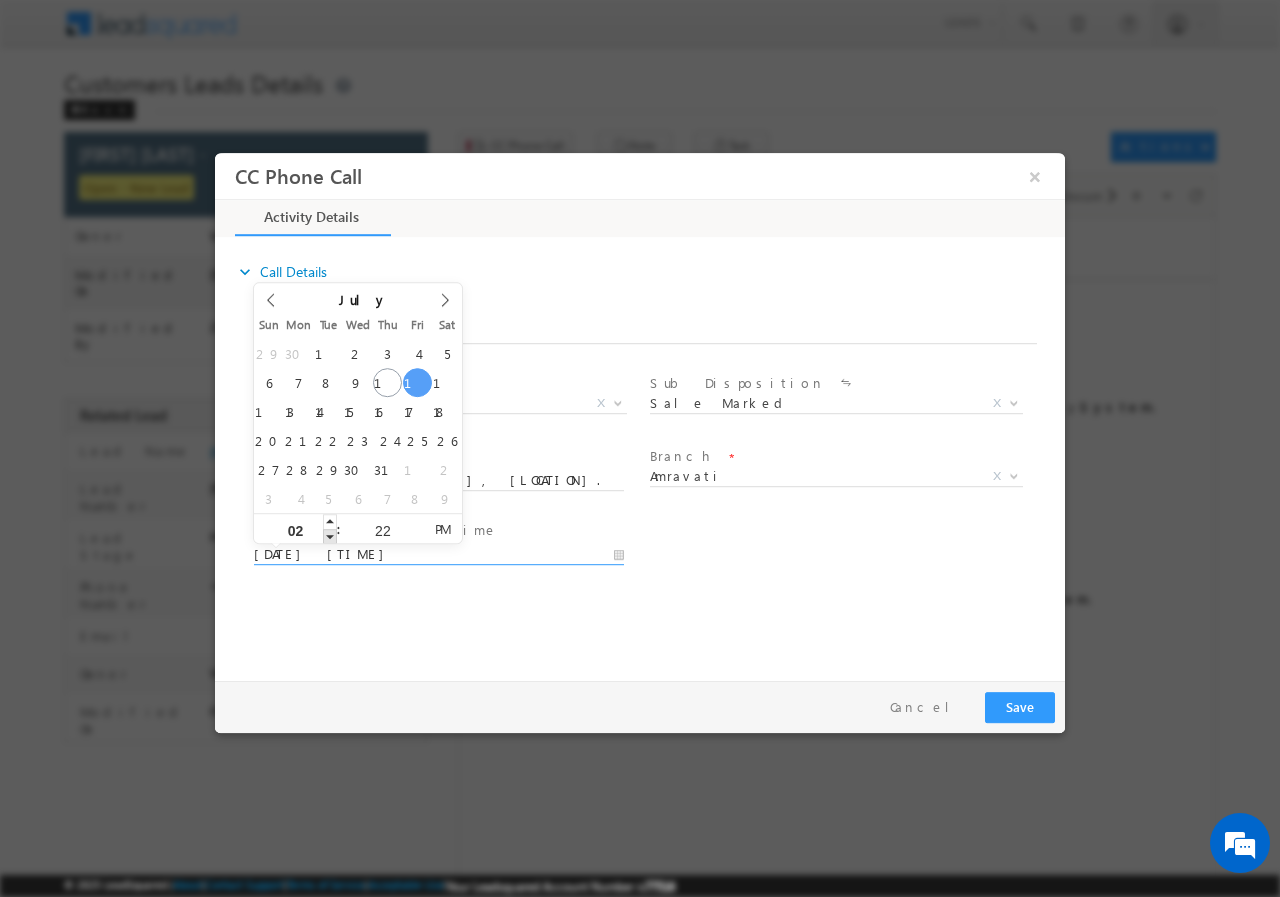 click at bounding box center (330, 535) 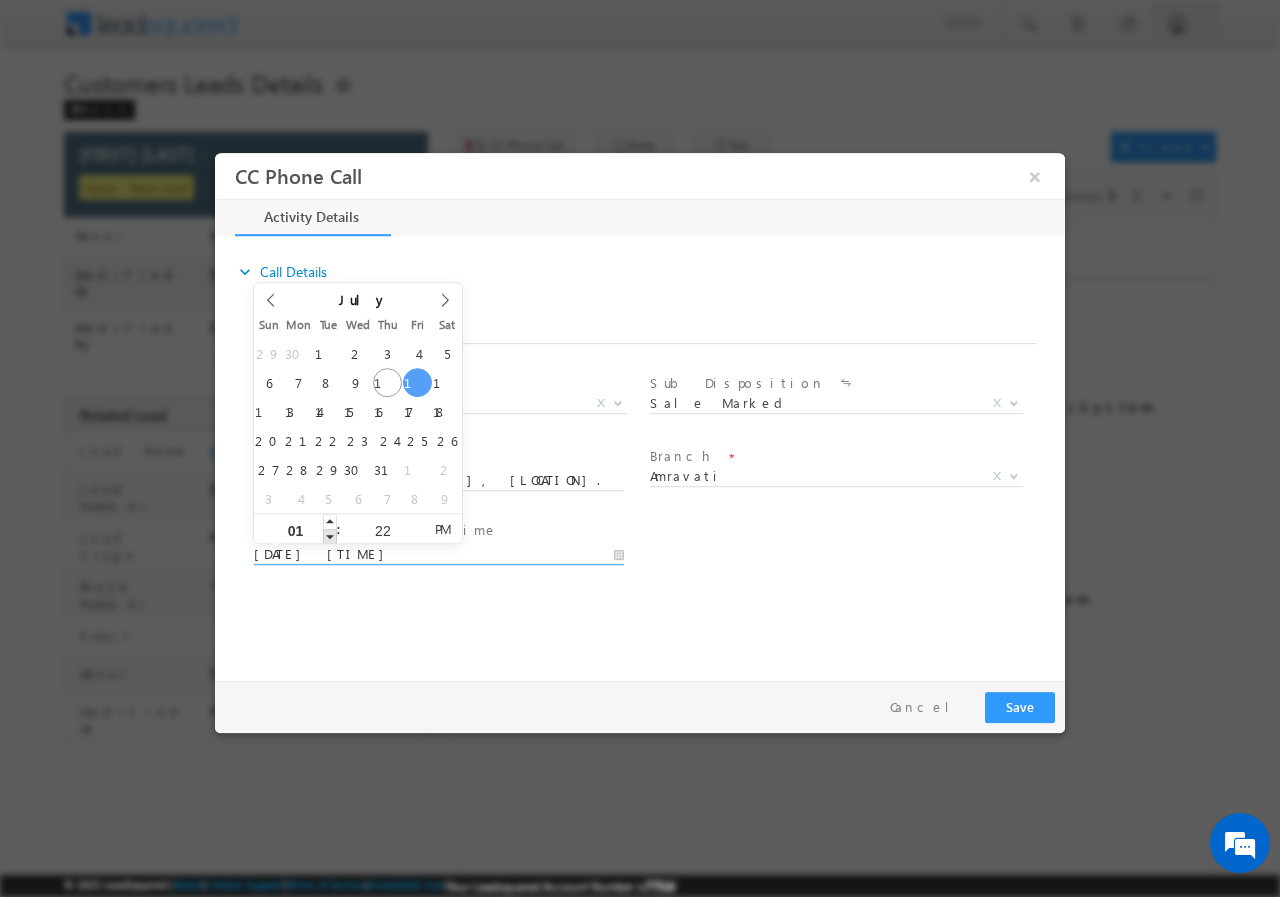 click at bounding box center [330, 535] 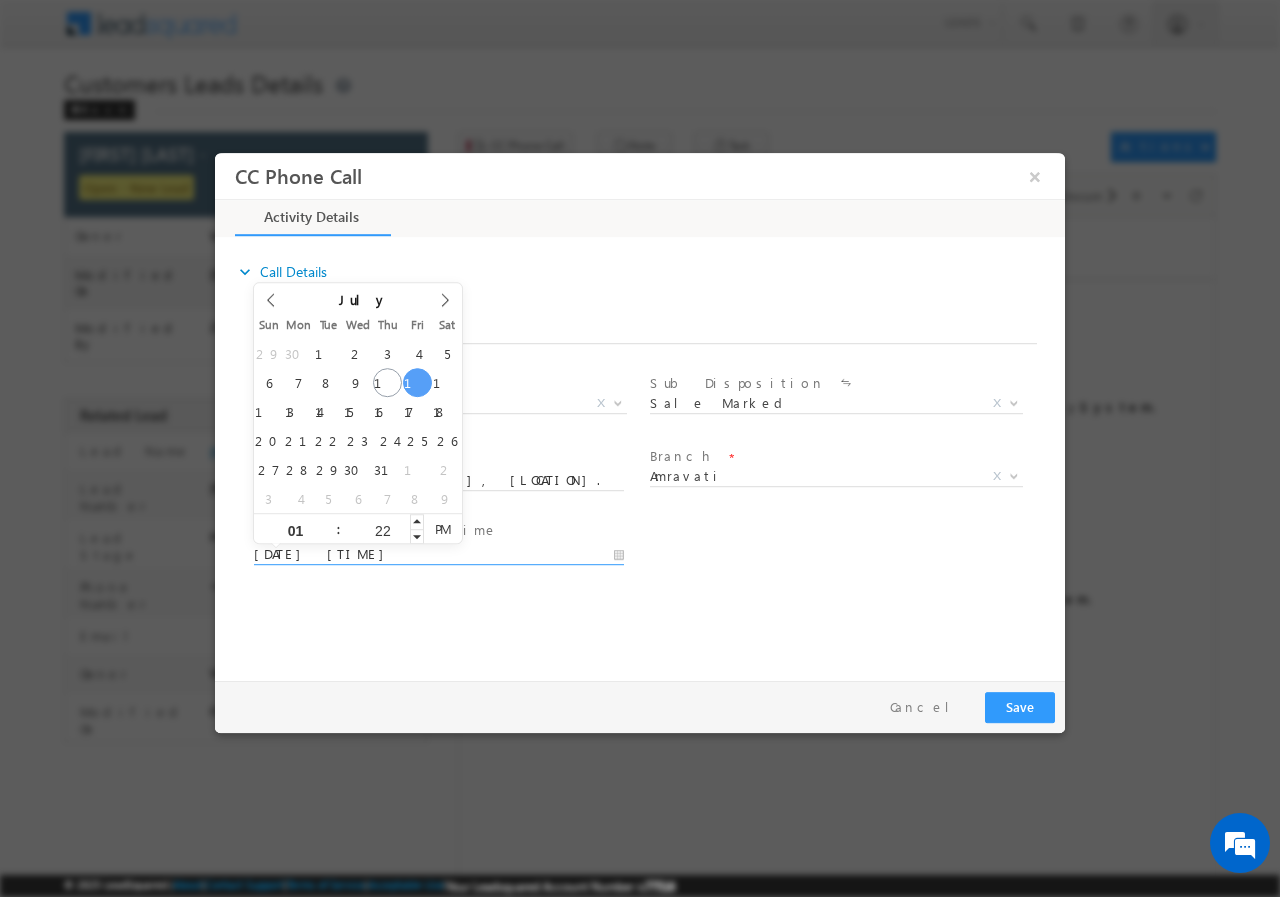 click on "22" at bounding box center [382, 529] 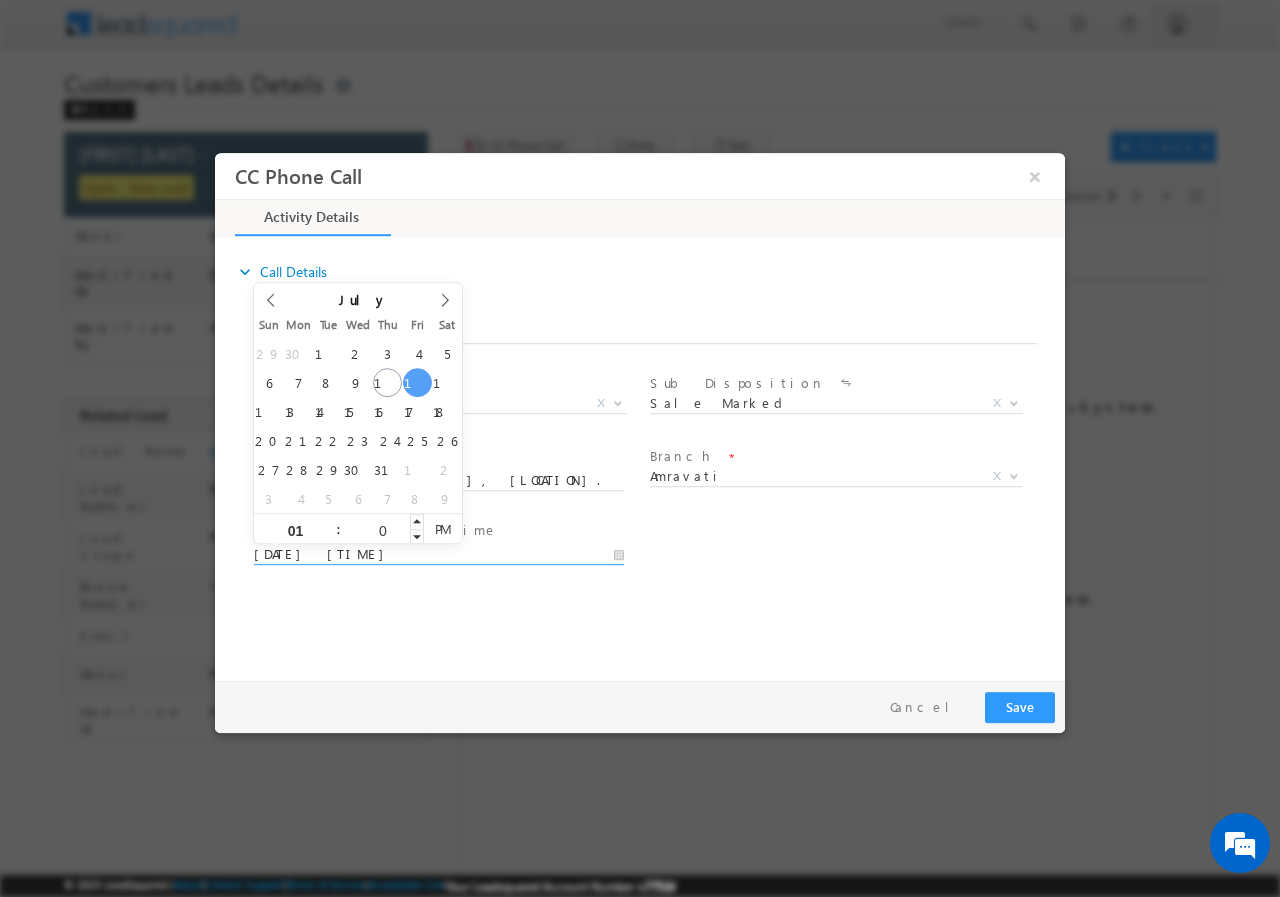 type on "00" 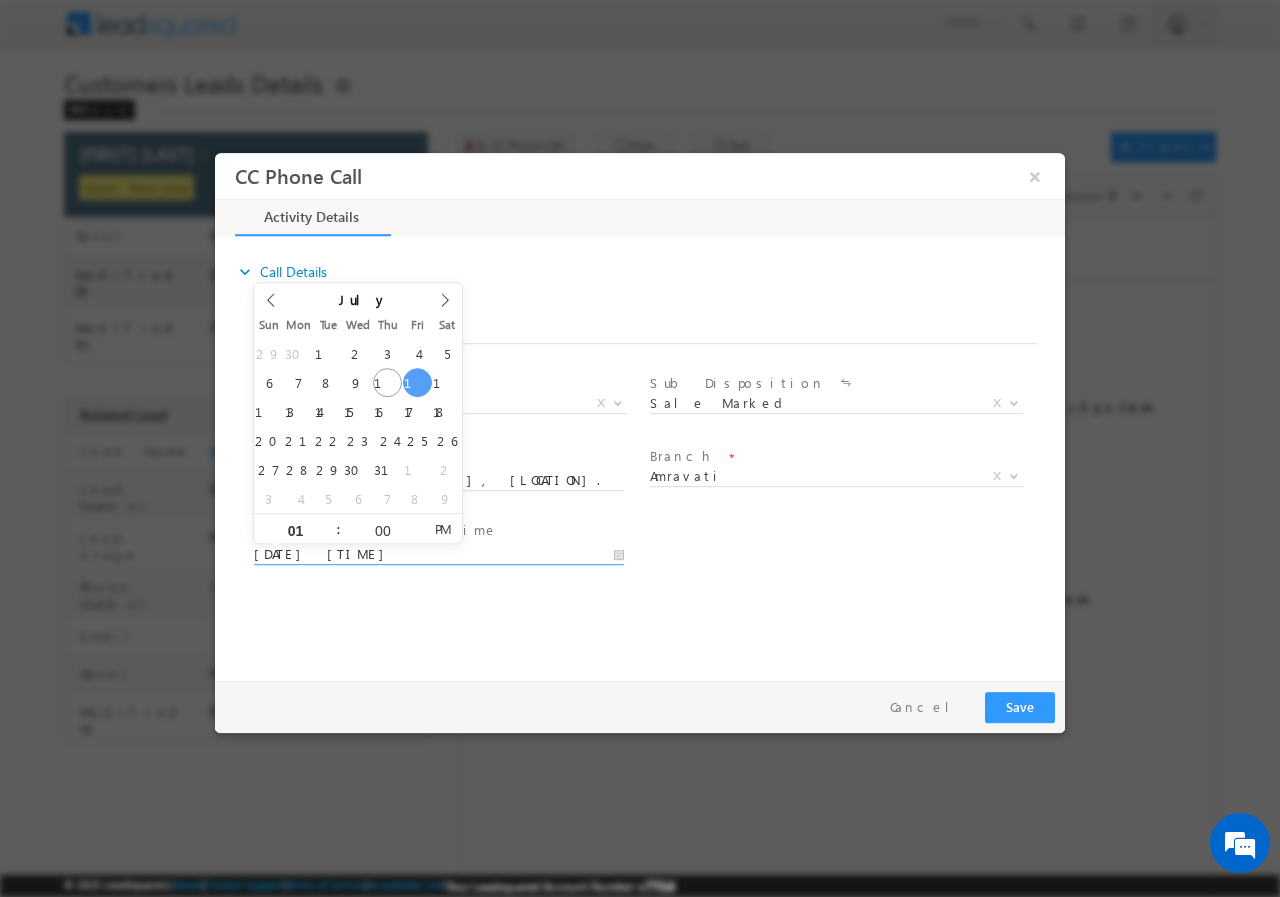 type on "[DATE] [TIME]" 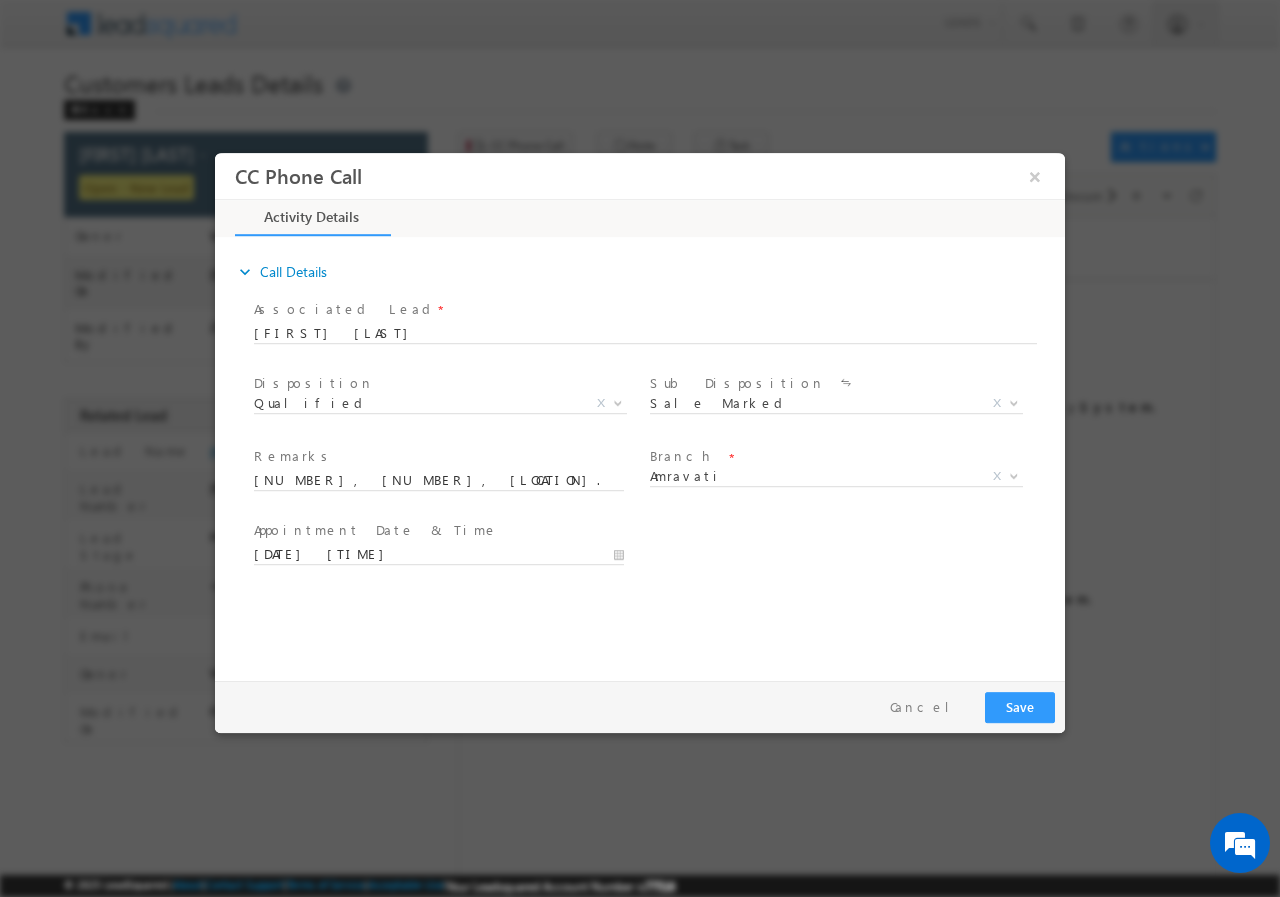 click on "User Branch
*
Appointment Date & Time
*
[DATE] [TIME]" at bounding box center (657, 552) 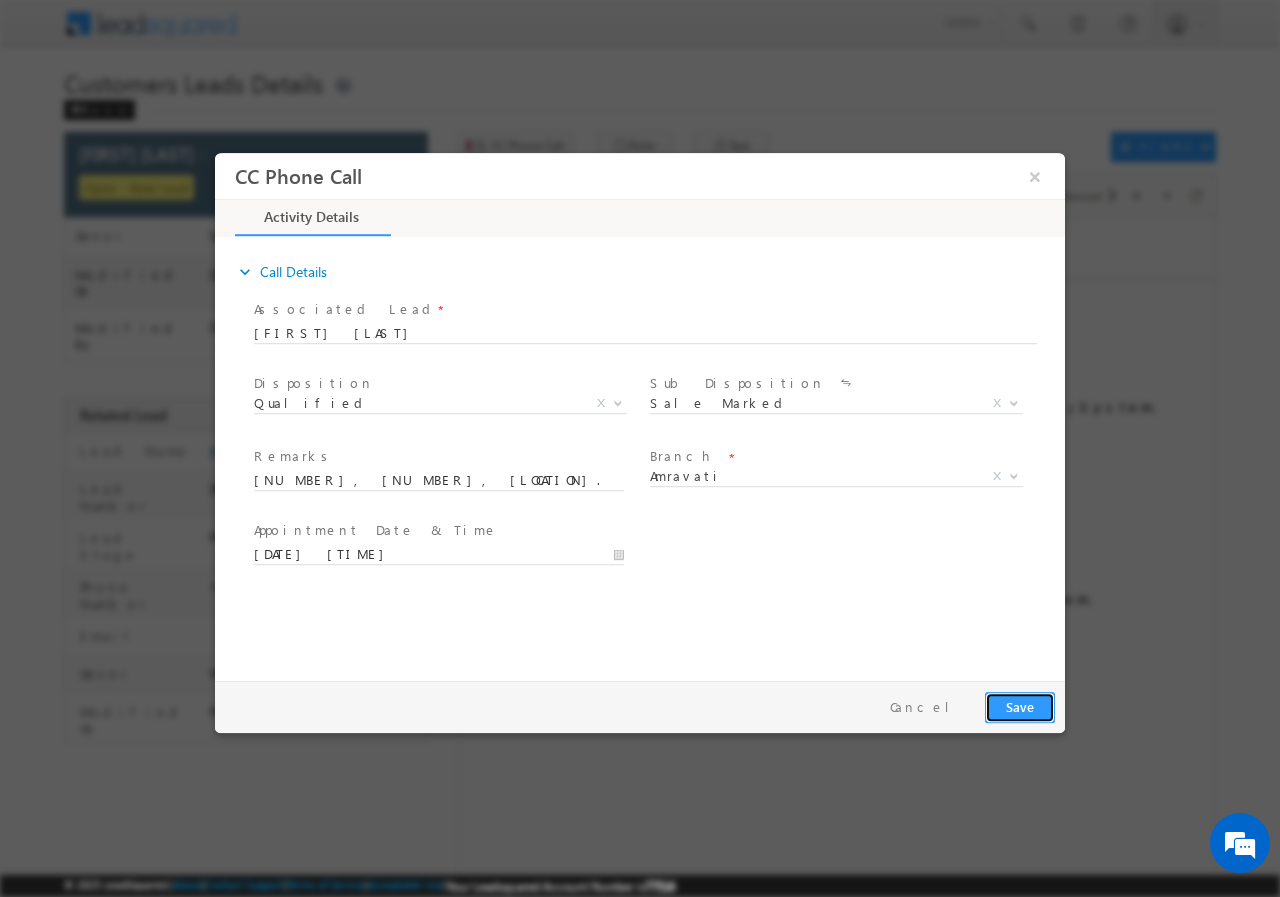 click on "Save" at bounding box center (1020, 706) 